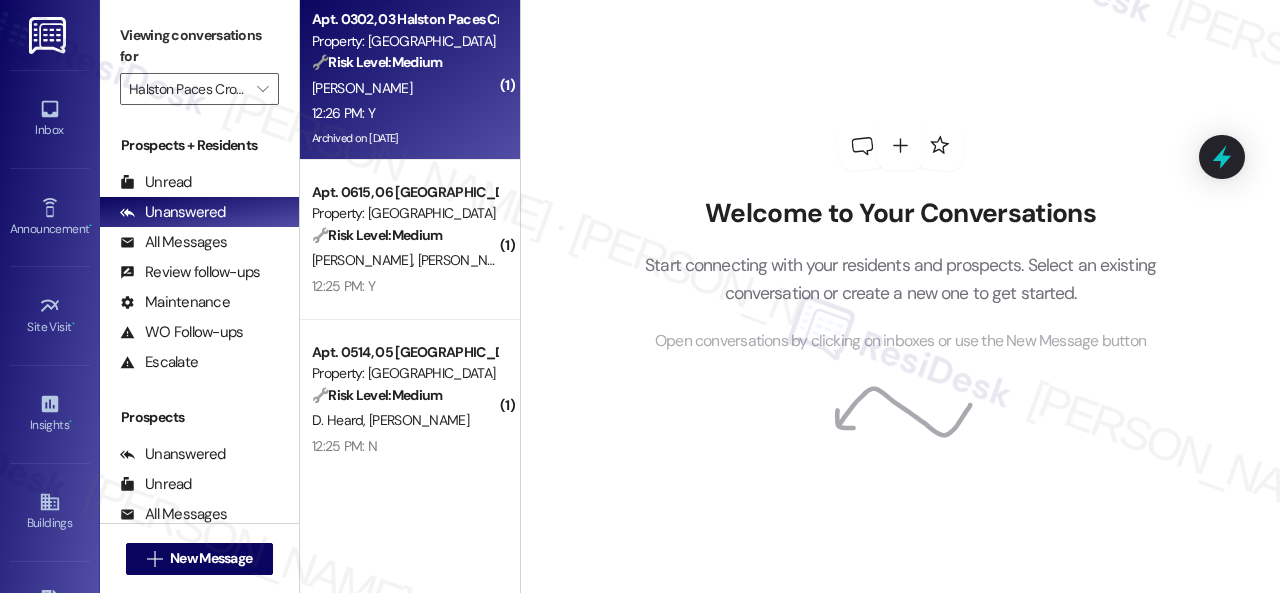 scroll, scrollTop: 0, scrollLeft: 0, axis: both 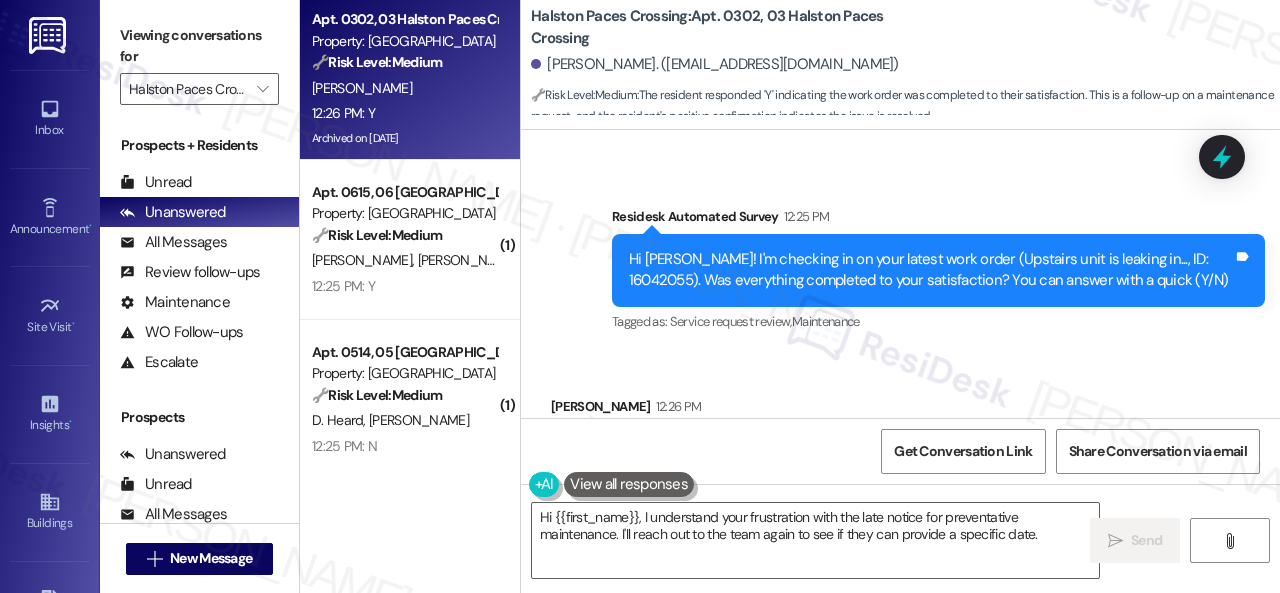 click on "Survey, sent via SMS Residesk Automated Survey 12:25 PM Hi Kaitlin! I'm checking in on your latest work order (Upstairs unit is leaking in..., ID: 16042055). Was everything completed to your satisfaction? You can answer with a quick (Y/N) Tags and notes Tagged as:   Service request review ,  Click to highlight conversations about Service request review Maintenance Click to highlight conversations about Maintenance" at bounding box center [900, 256] 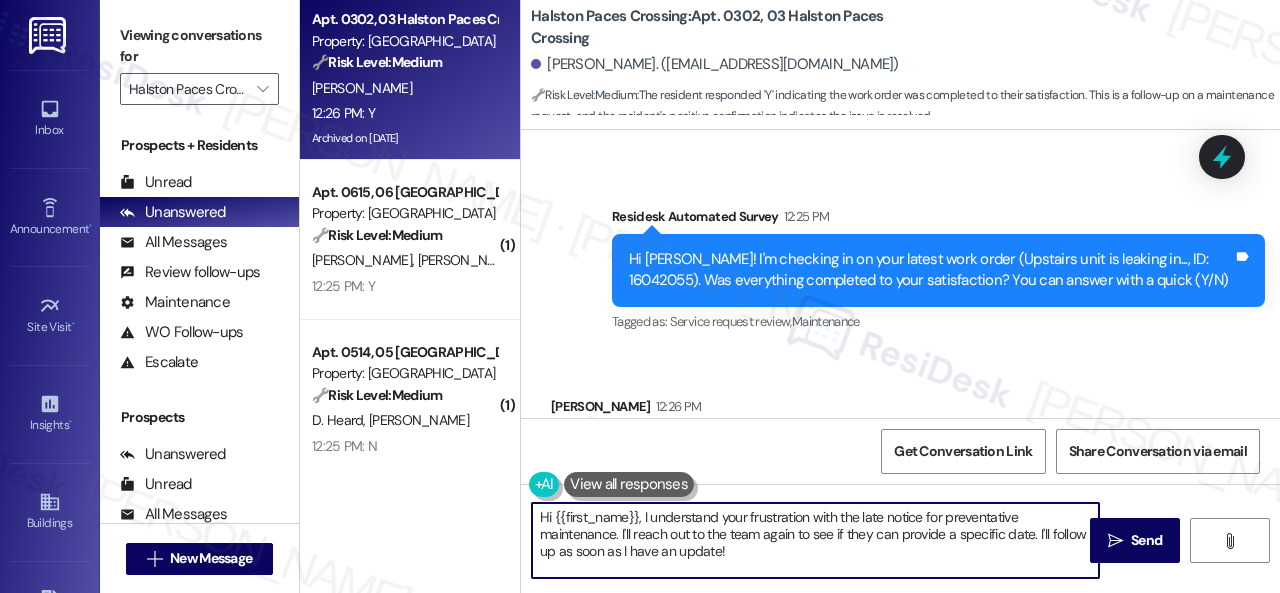 drag, startPoint x: 648, startPoint y: 535, endPoint x: 372, endPoint y: 465, distance: 284.73846 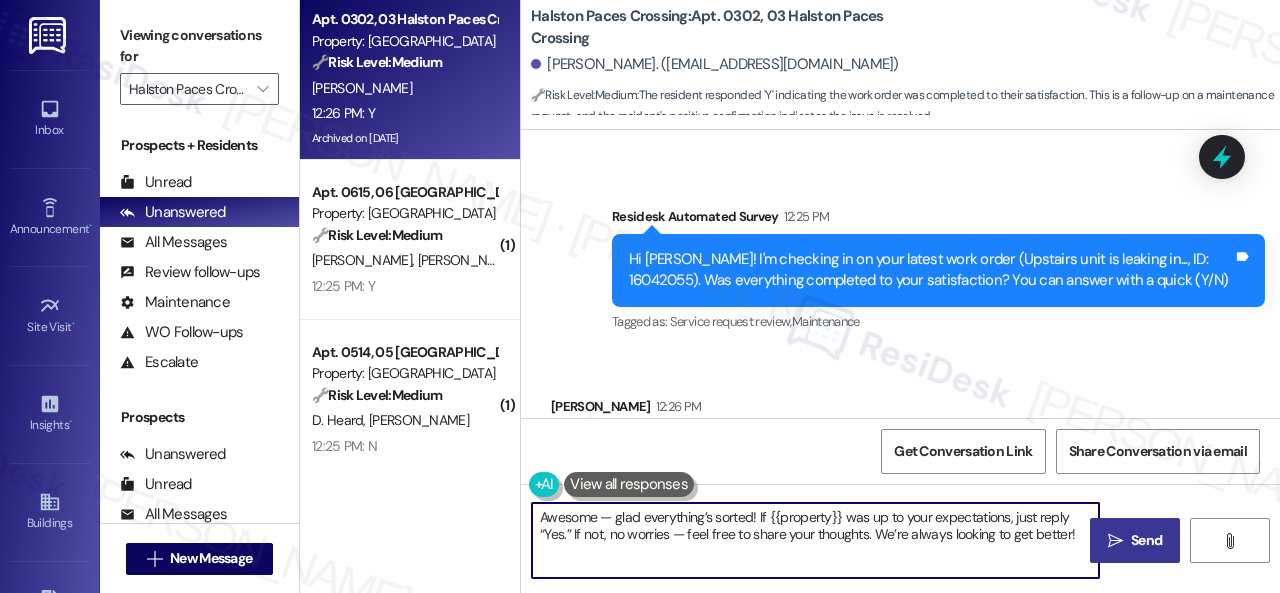 type on "Awesome — glad everything’s sorted! If {{property}} was up to your expectations, just reply “Yes.” If not, no worries — feel free to share your thoughts. We’re always looking to get better!" 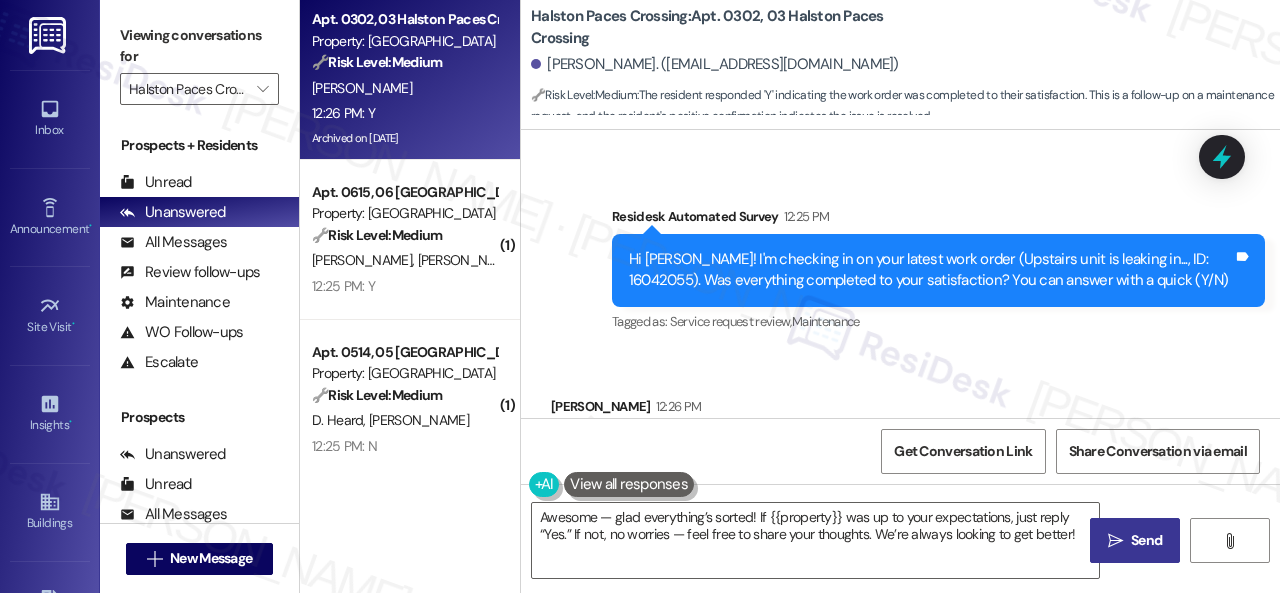 click on "Send" at bounding box center (1146, 540) 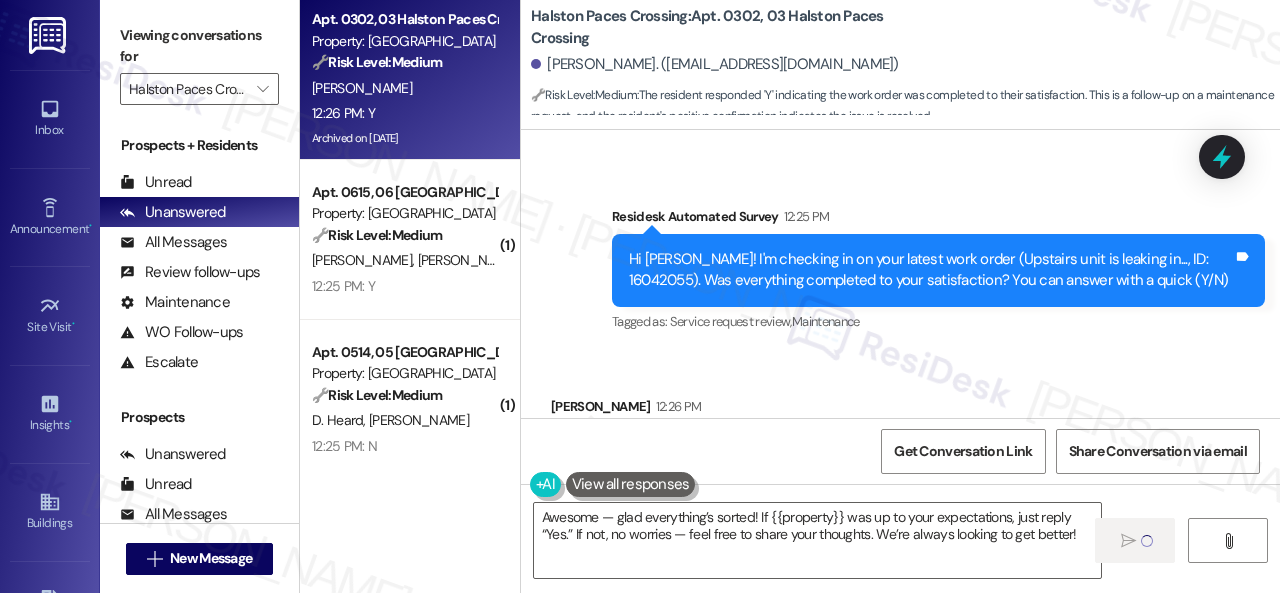 type 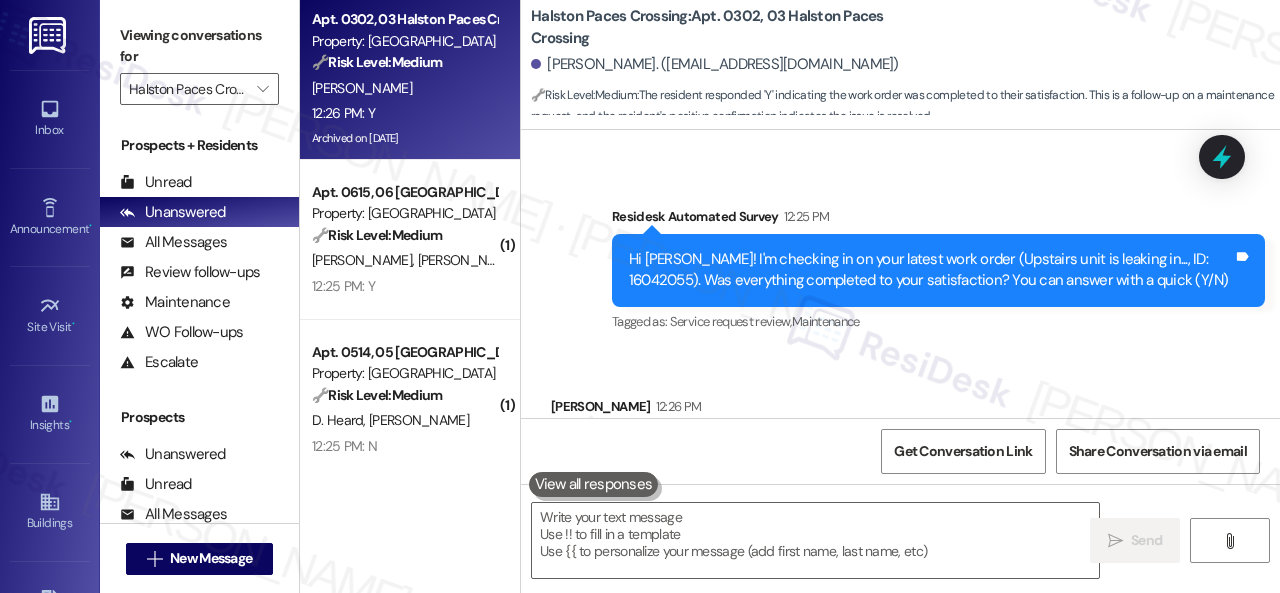 scroll, scrollTop: 22059, scrollLeft: 0, axis: vertical 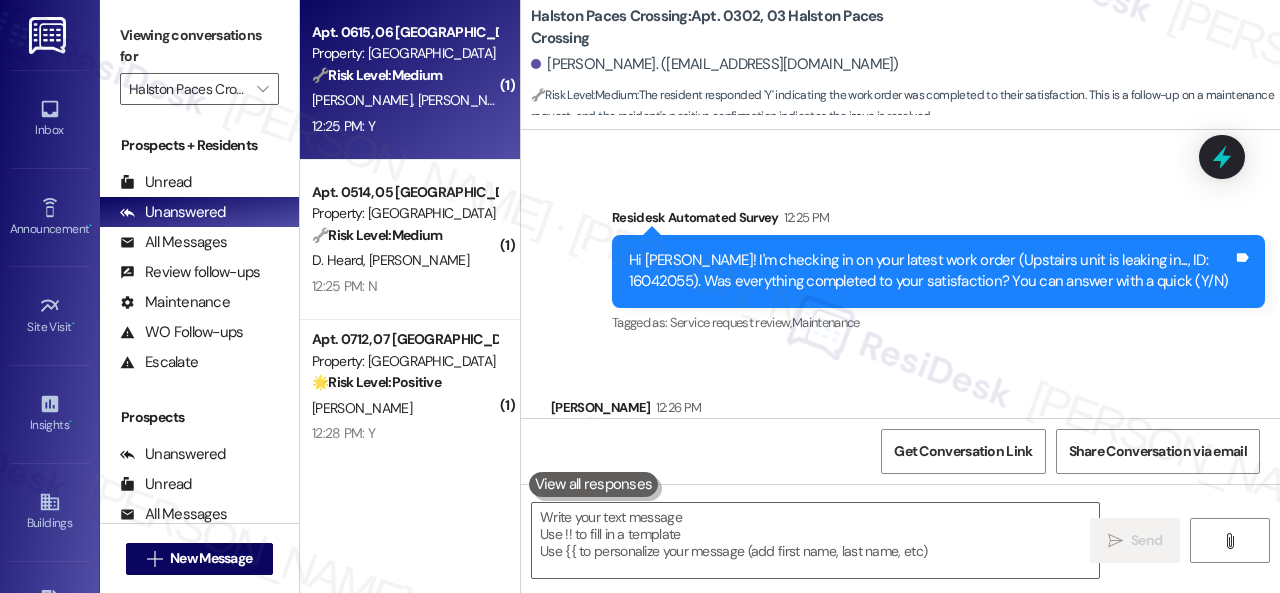 click on "12:25 PM: Y 12:25 PM: Y" at bounding box center [404, 126] 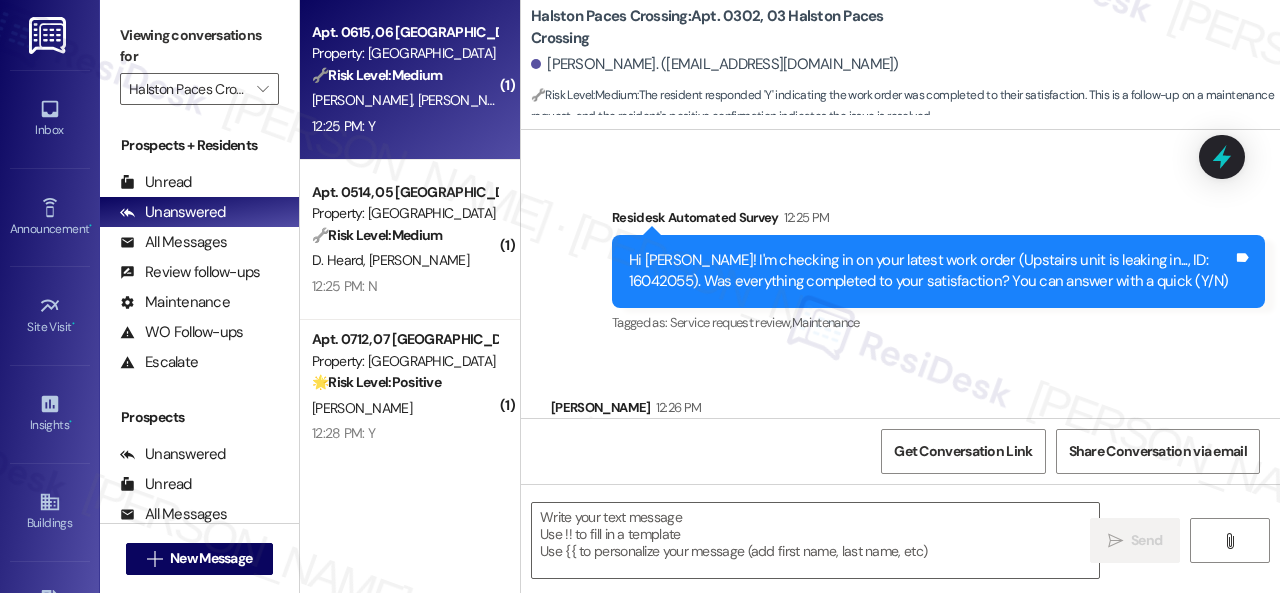 type on "Fetching suggested responses. Please feel free to read through the conversation in the meantime." 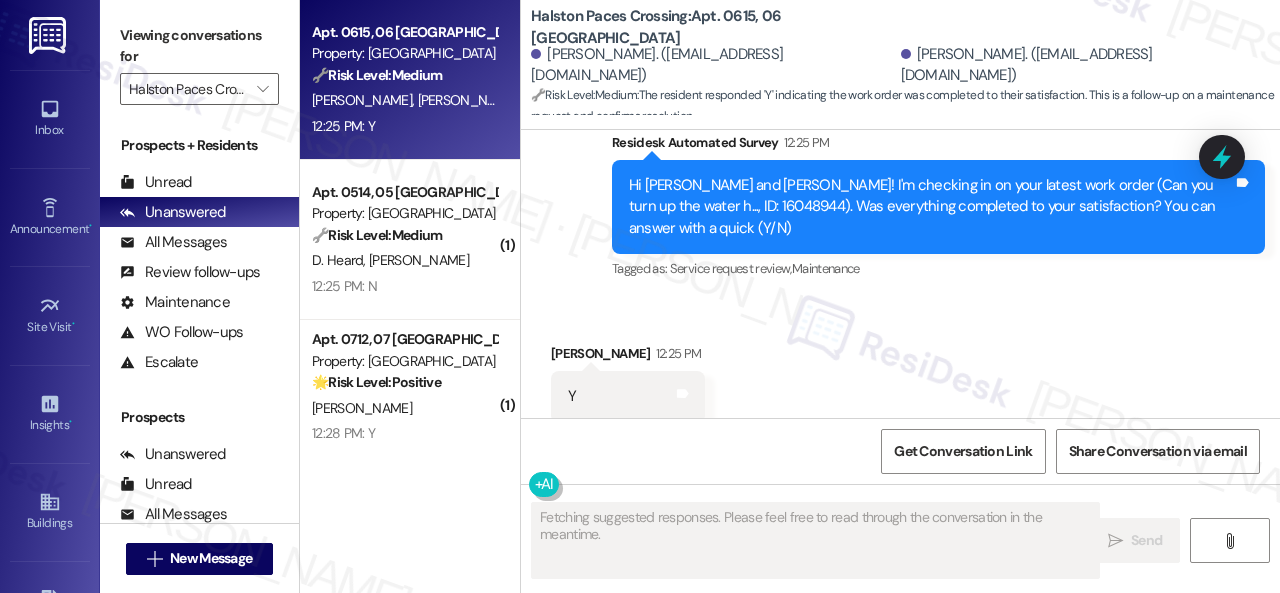 scroll, scrollTop: 1304, scrollLeft: 0, axis: vertical 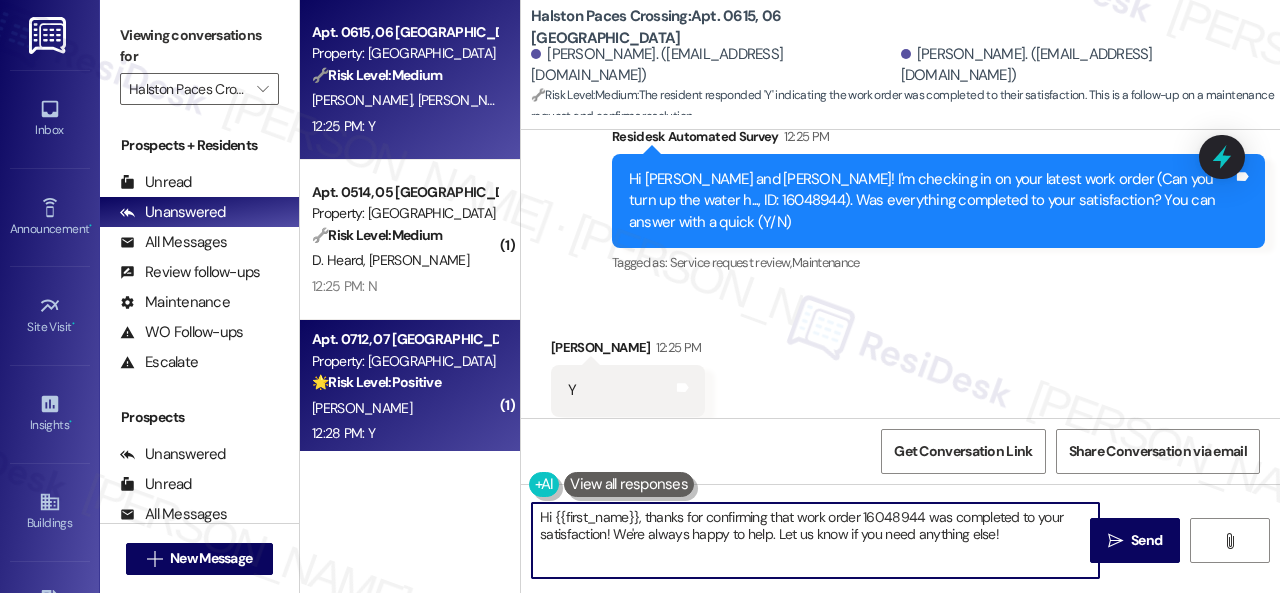 drag, startPoint x: 1026, startPoint y: 539, endPoint x: 468, endPoint y: 439, distance: 566.8898 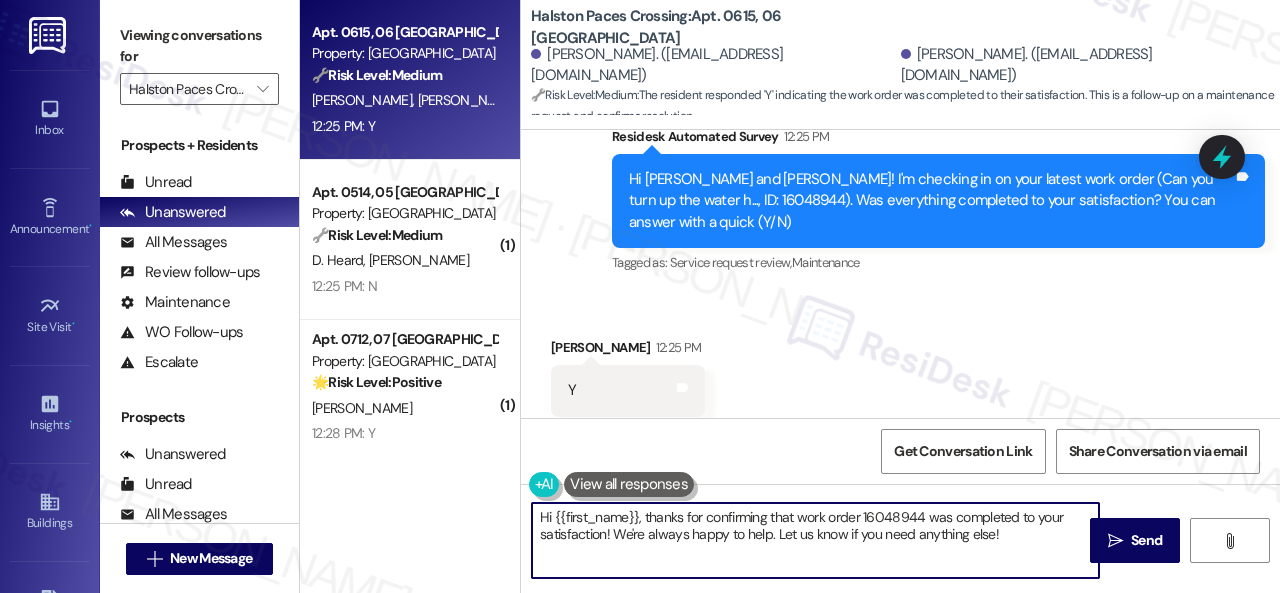 paste on "Awesome — glad everything’s sorted! If {{property}} was up to your expectations, just reply “Yes.” If not, no worries — feel free to share your thoughts. We’re always looking to get better" 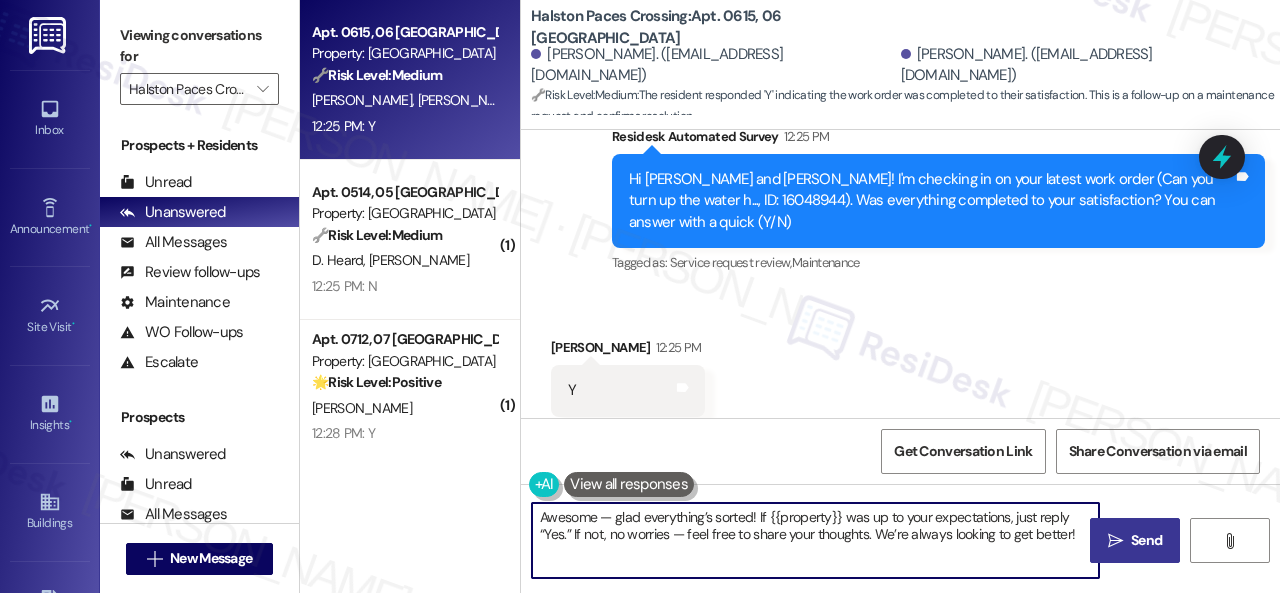 type on "Awesome — glad everything’s sorted! If {{property}} was up to your expectations, just reply “Yes.” If not, no worries — feel free to share your thoughts. We’re always looking to get better!" 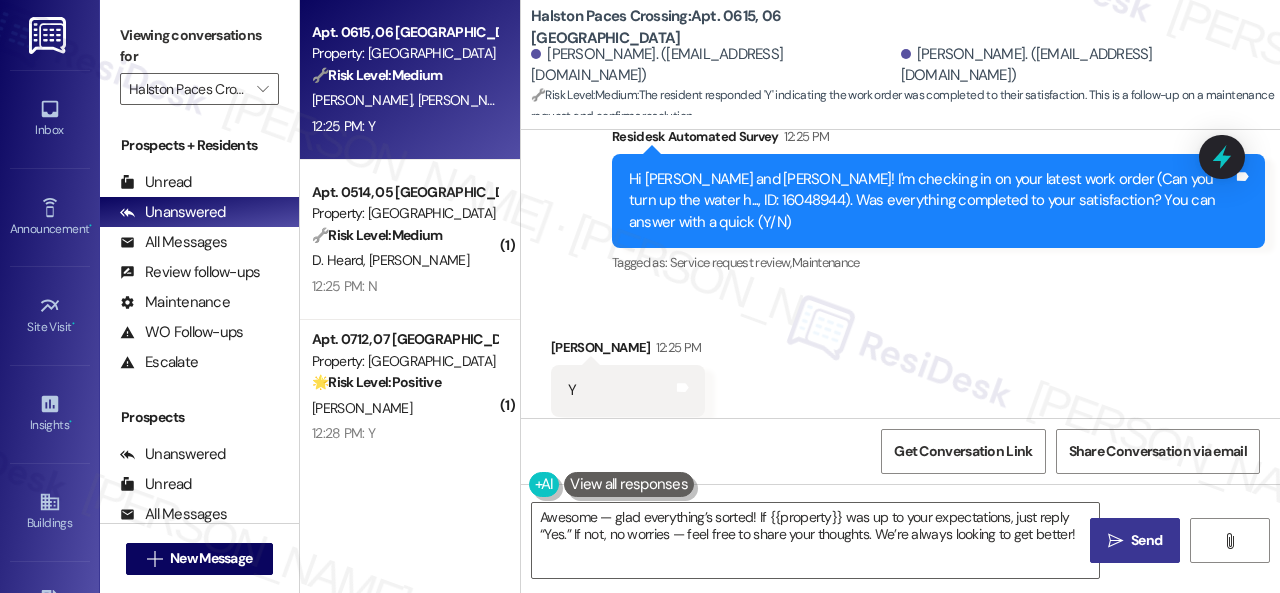 click on "Send" at bounding box center (1146, 540) 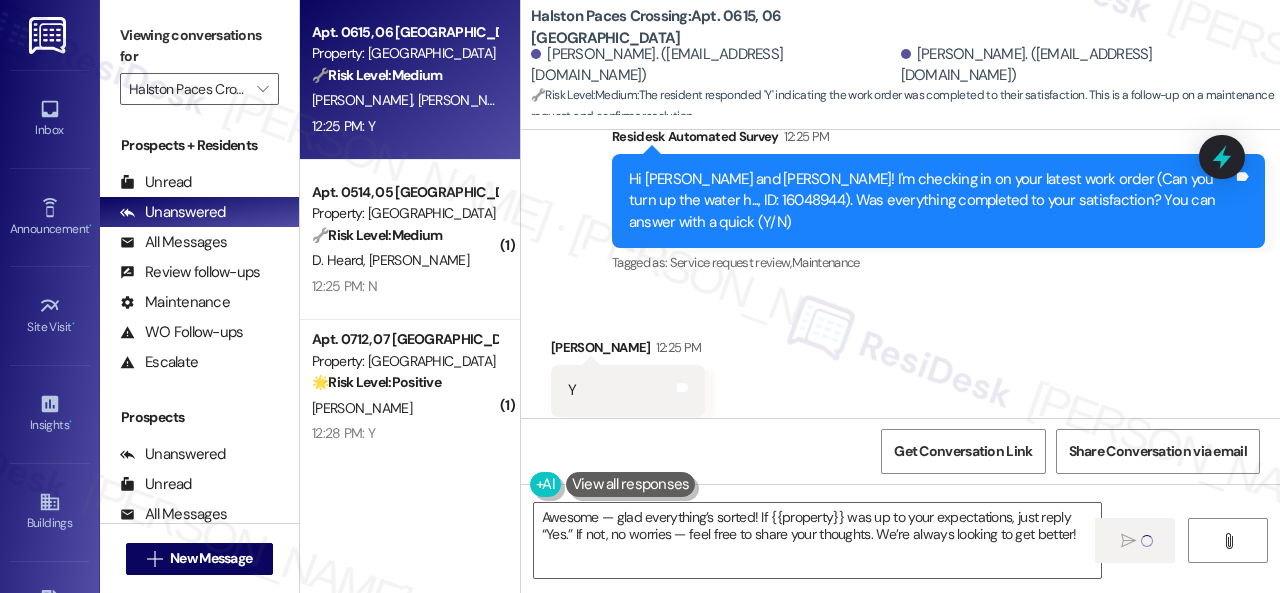 type 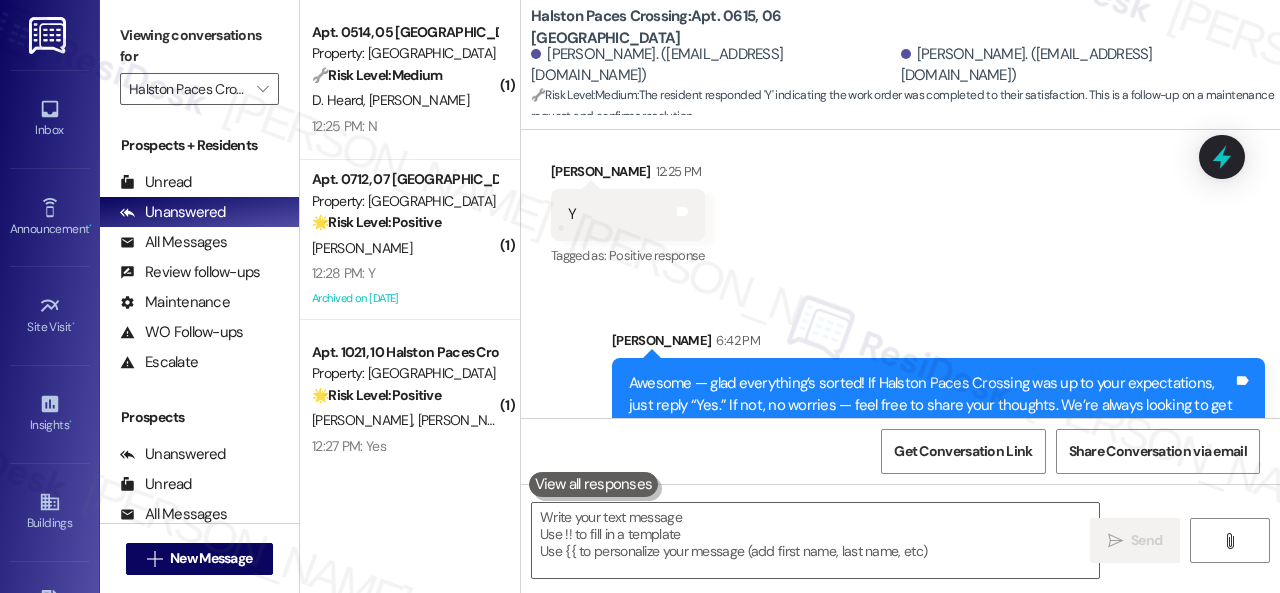 scroll, scrollTop: 1488, scrollLeft: 0, axis: vertical 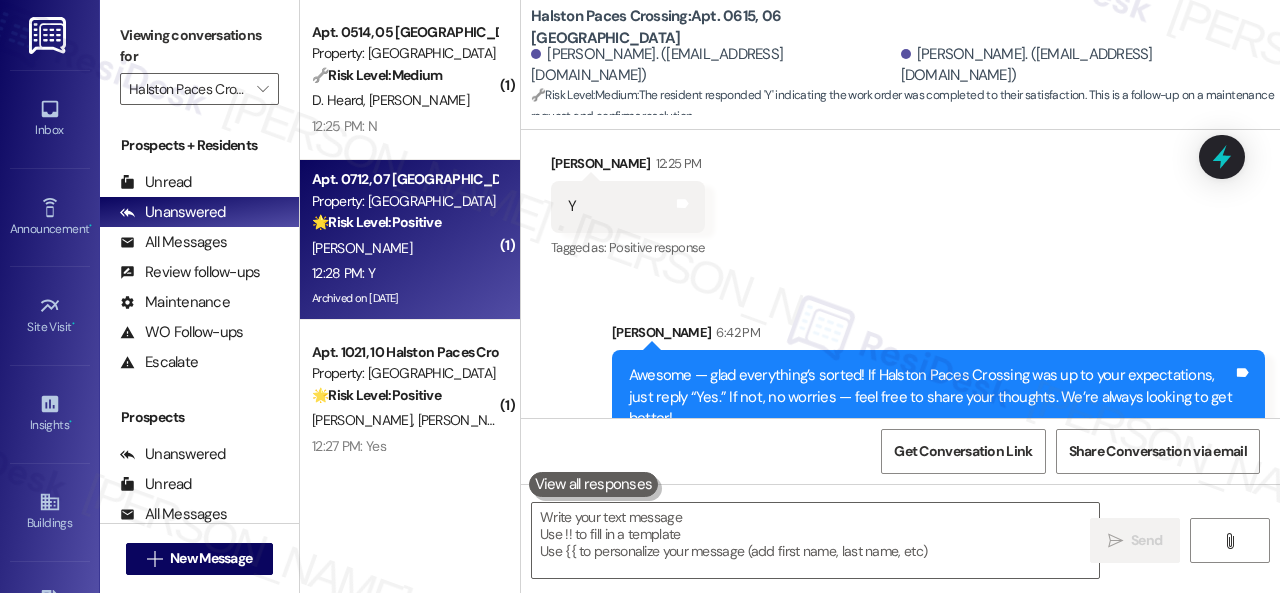 click on "[PERSON_NAME]" at bounding box center [404, 248] 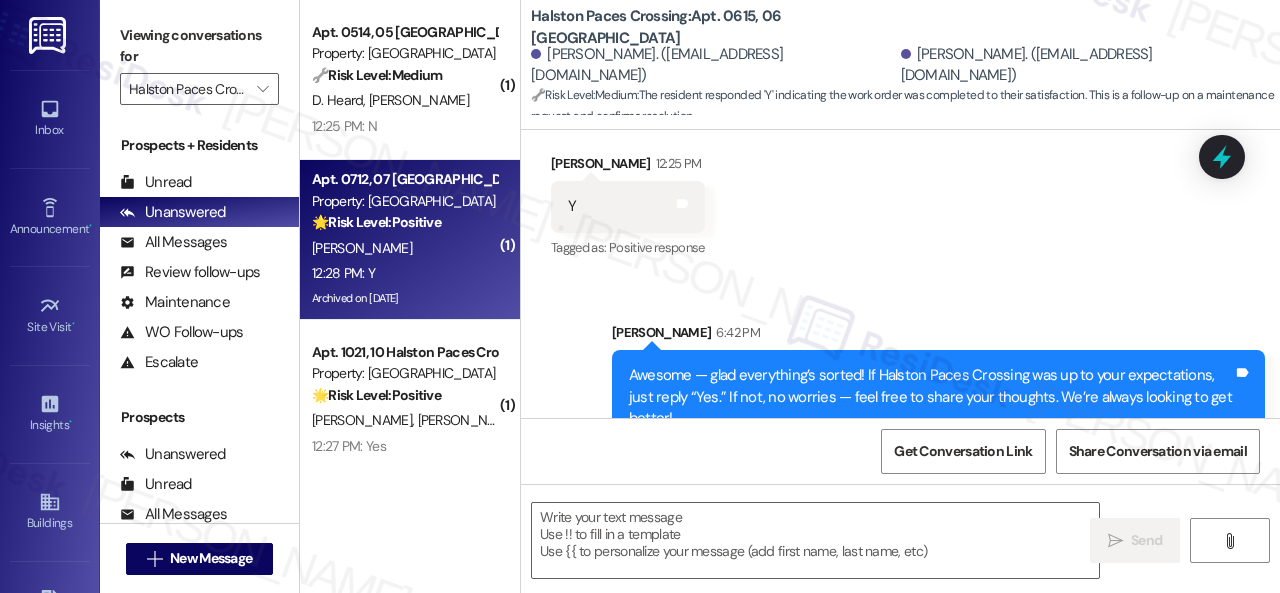 type on "Fetching suggested responses. Please feel free to read through the conversation in the meantime." 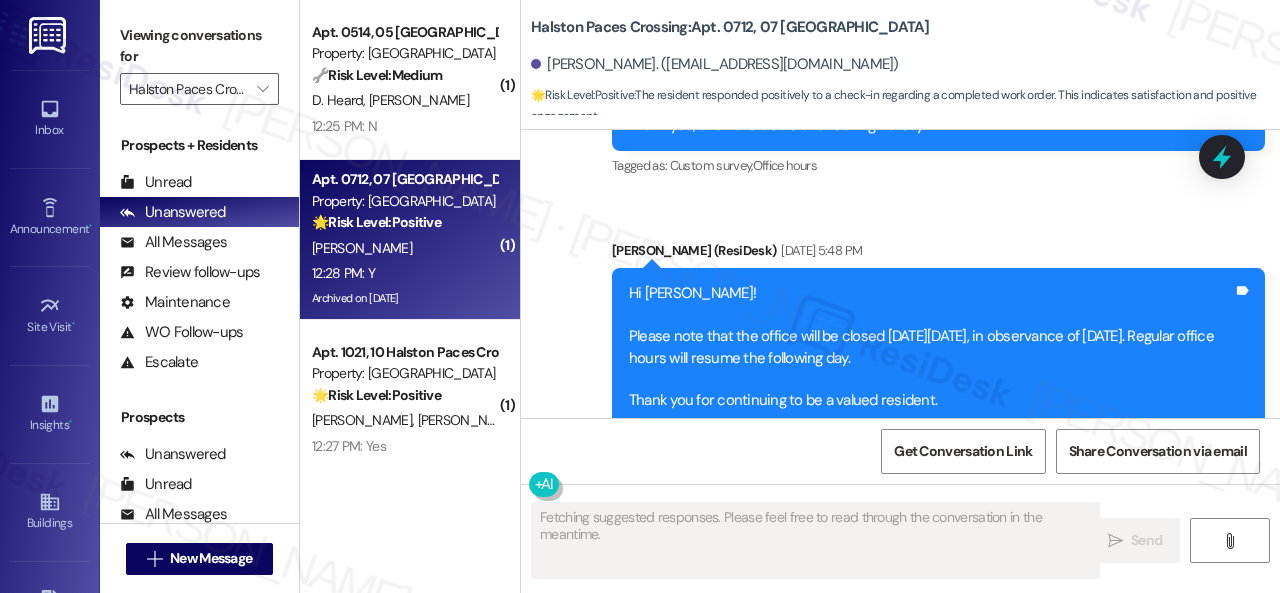 scroll, scrollTop: 18155, scrollLeft: 0, axis: vertical 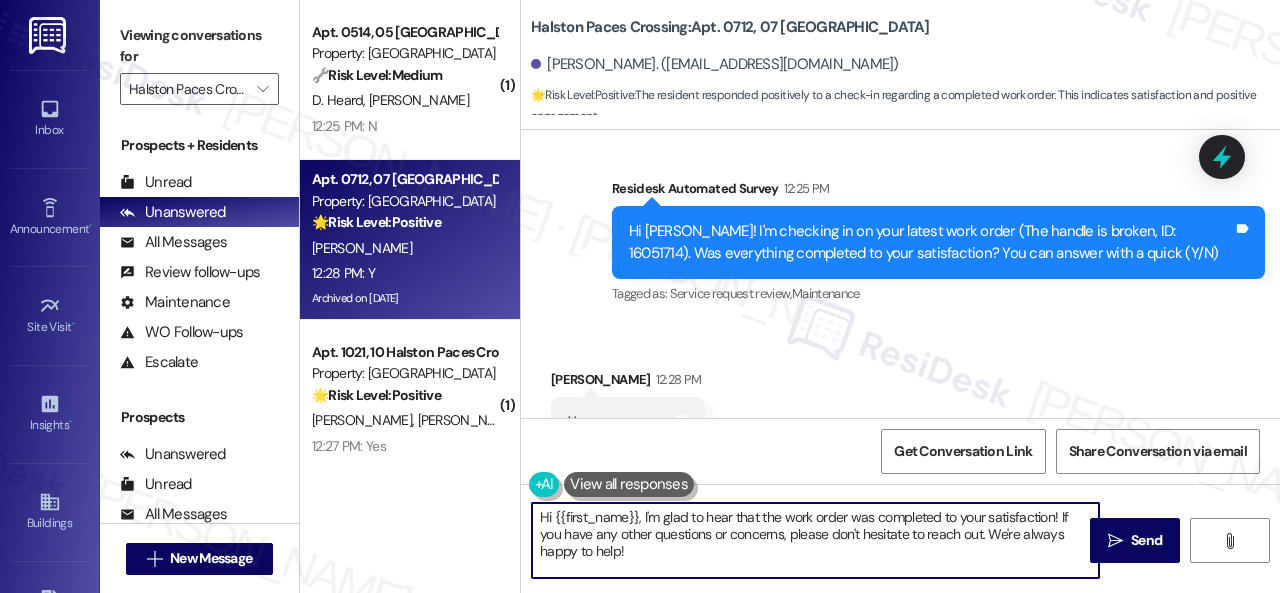 drag, startPoint x: 599, startPoint y: 539, endPoint x: 470, endPoint y: 489, distance: 138.351 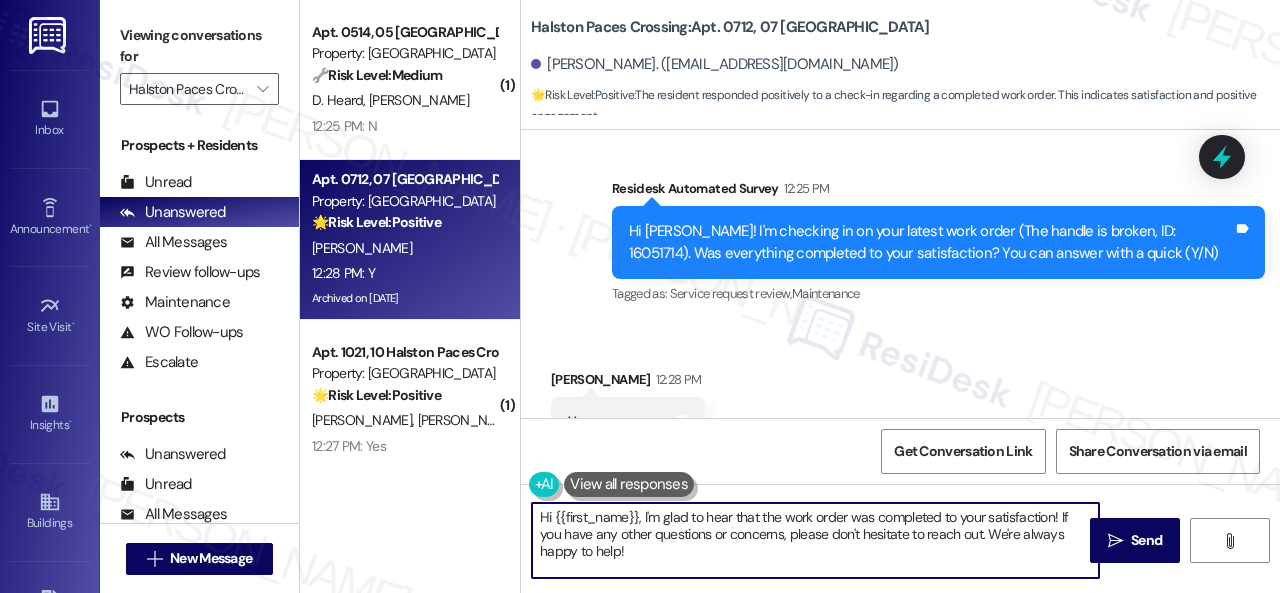 paste on "Awesome — glad everything’s sorted! If {{property}} was up to your expectations, just reply “Yes.” If not, no worries — feel free to share your thoughts. We’re always looking to get better" 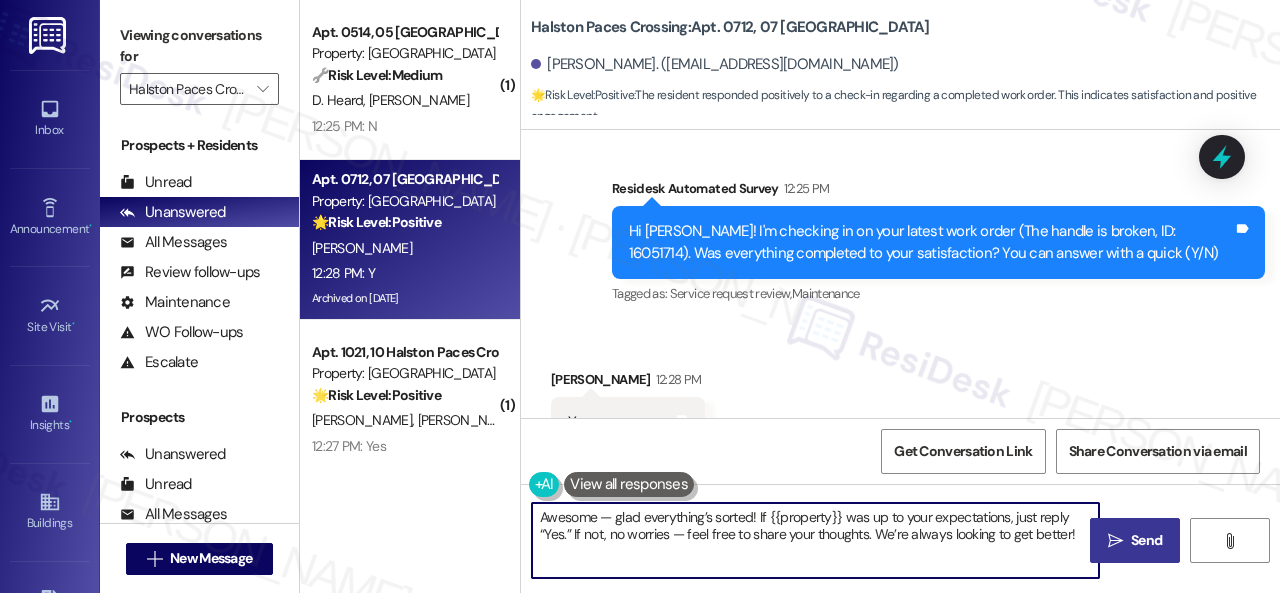 type on "Awesome — glad everything’s sorted! If {{property}} was up to your expectations, just reply “Yes.” If not, no worries — feel free to share your thoughts. We’re always looking to get better!" 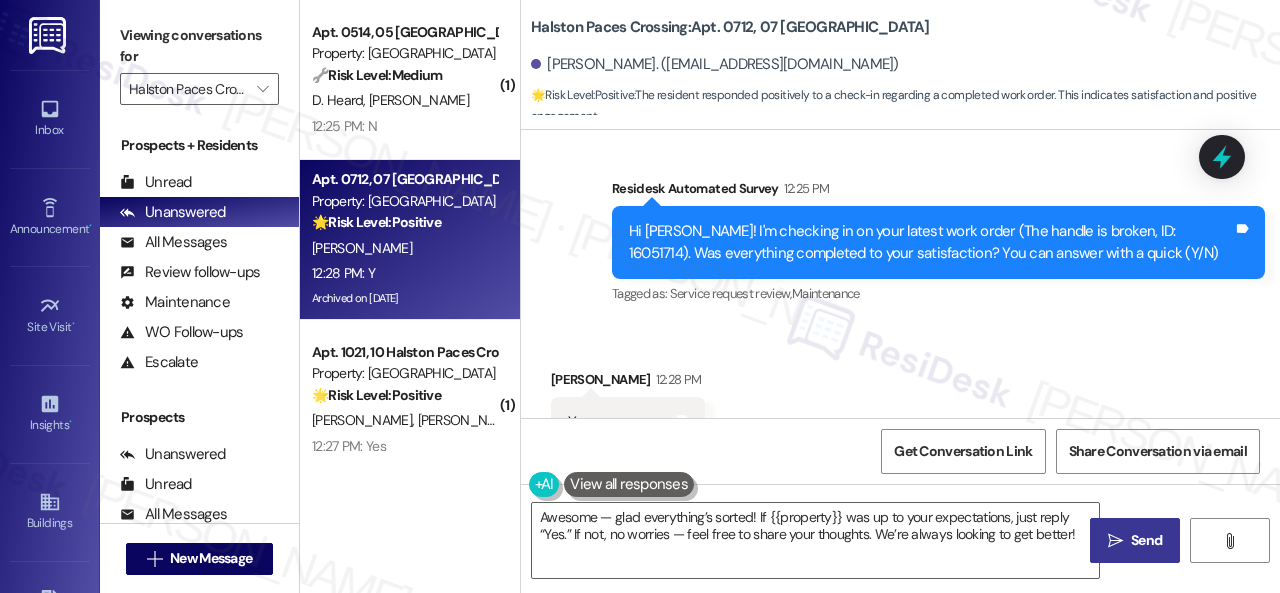 click on "Send" at bounding box center [1146, 540] 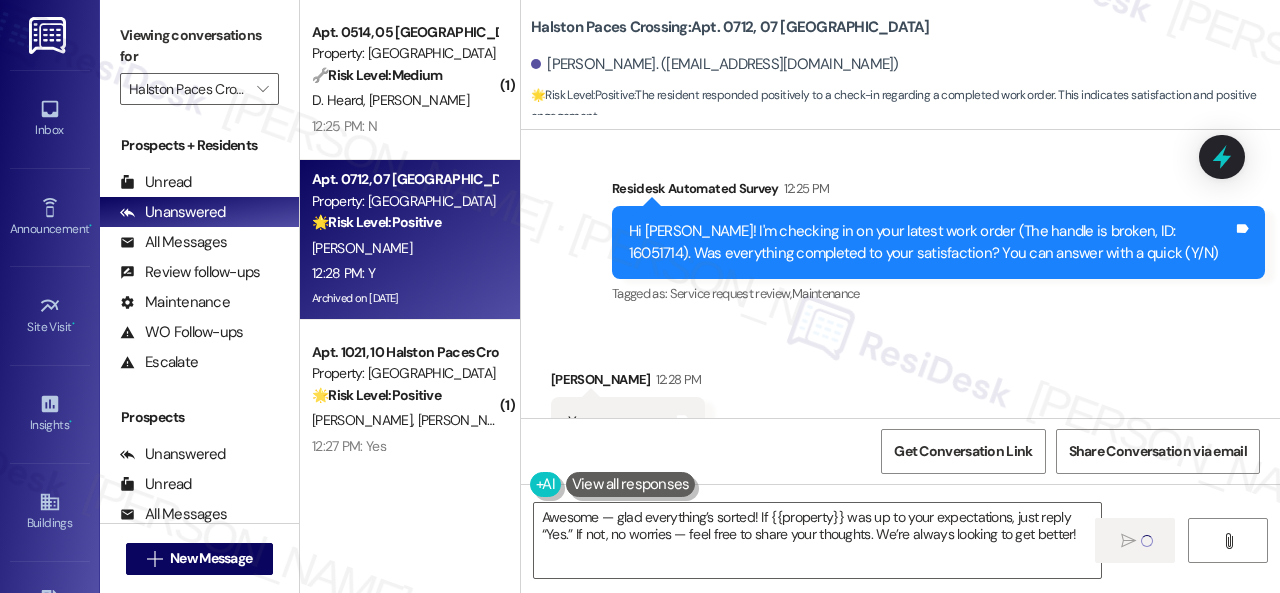 type 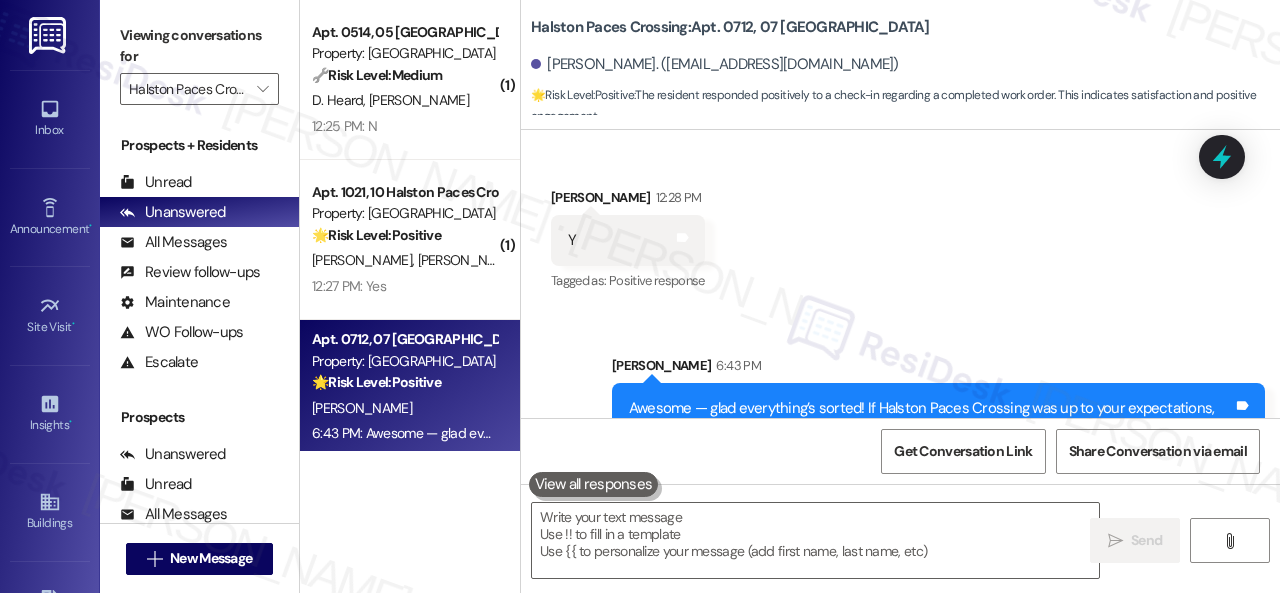 scroll, scrollTop: 18338, scrollLeft: 0, axis: vertical 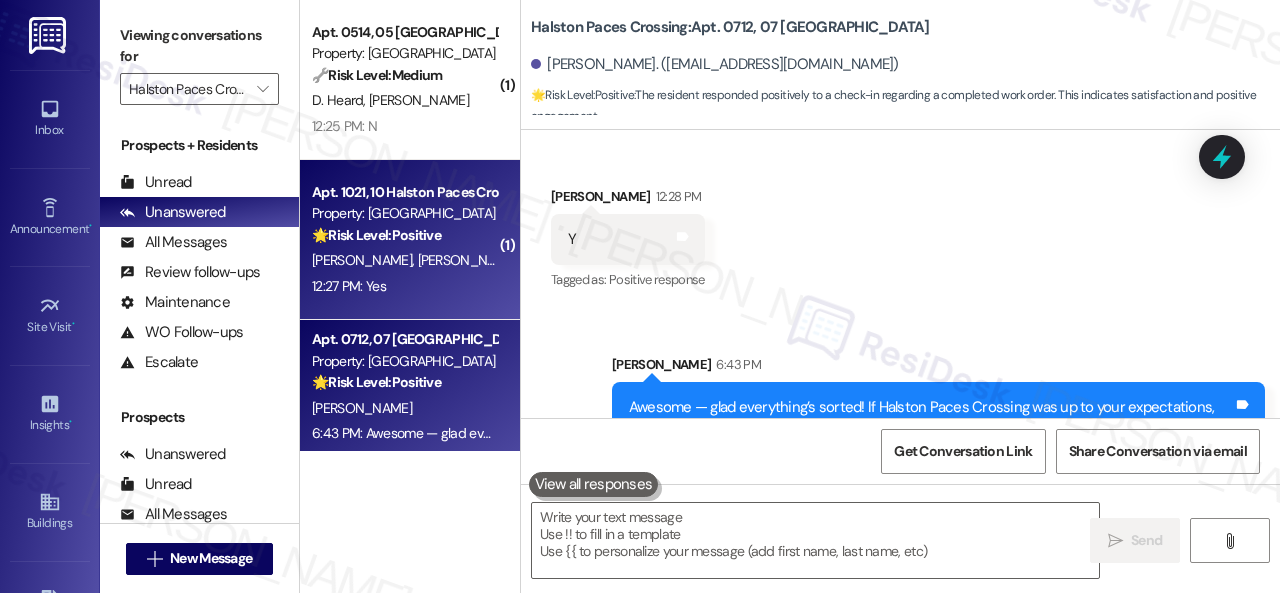 click on "[PERSON_NAME] [PERSON_NAME]" at bounding box center (404, 260) 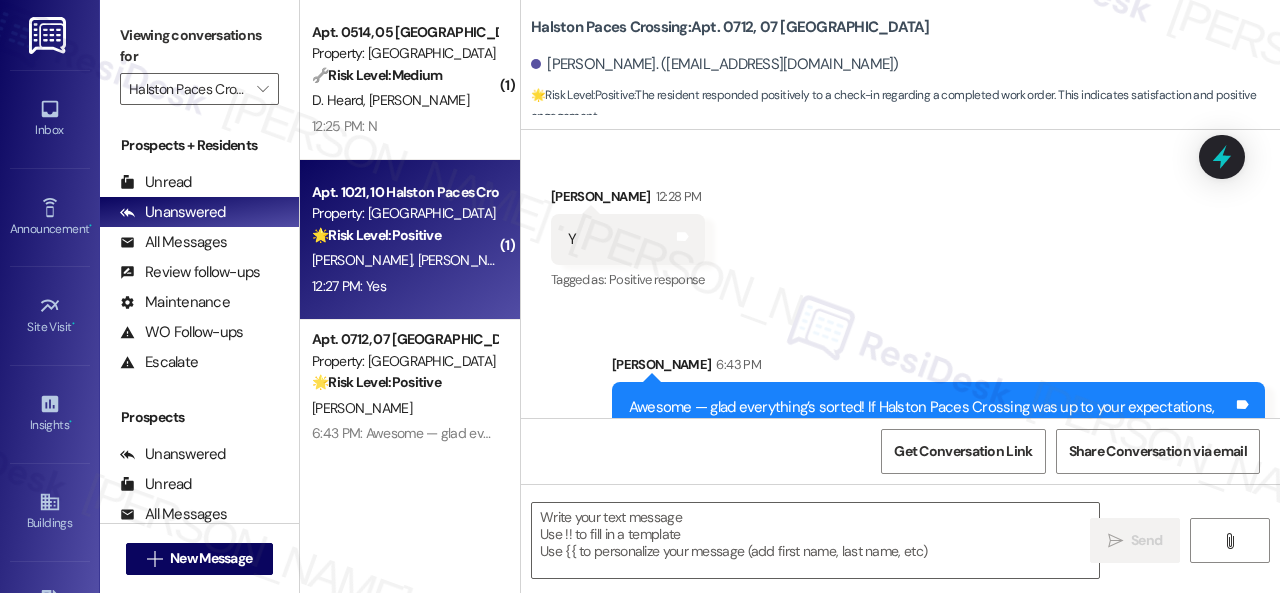 type on "Fetching suggested responses. Please feel free to read through the conversation in the meantime." 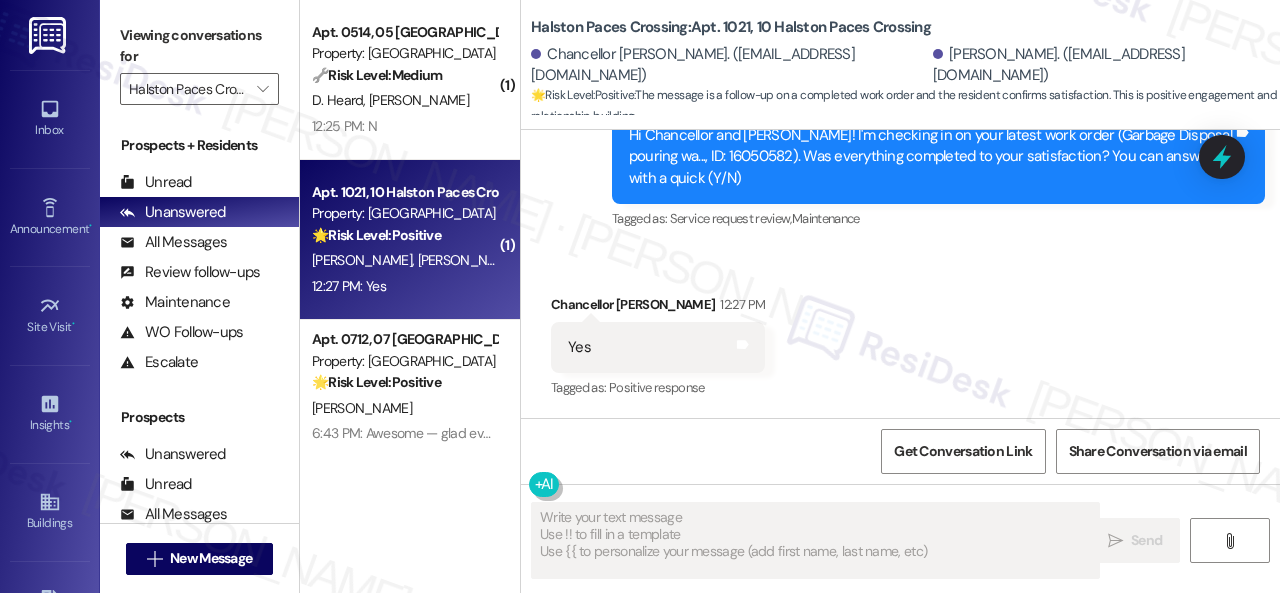 scroll, scrollTop: 2018, scrollLeft: 0, axis: vertical 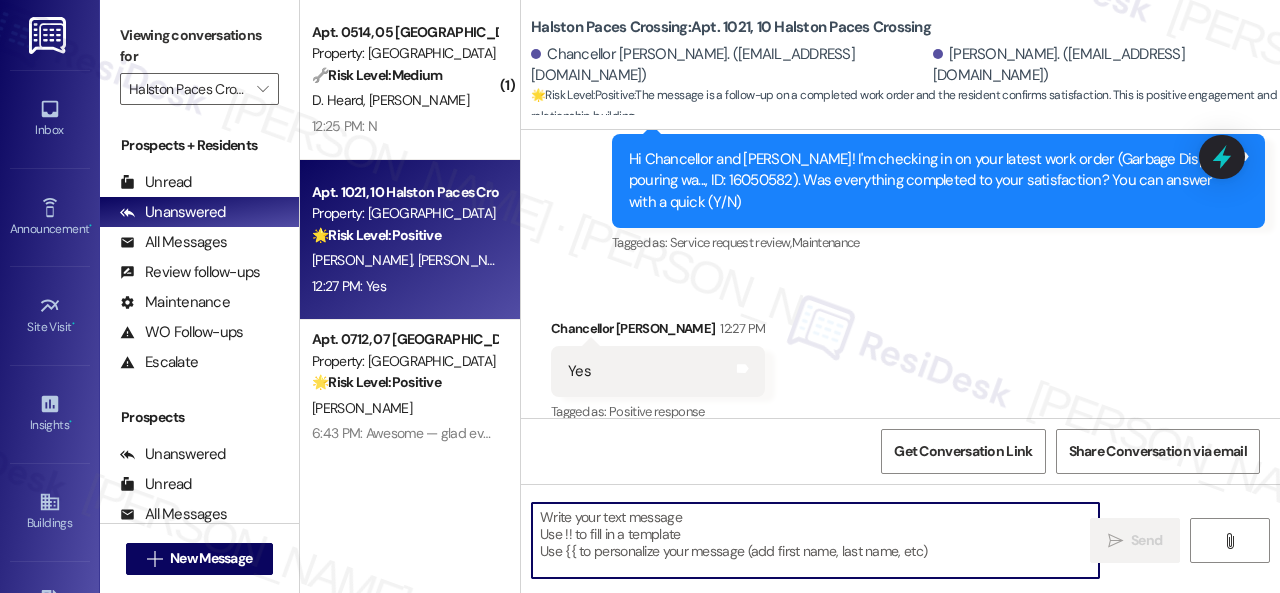 paste on "Awesome — glad everything’s sorted! If {{property}} was up to your expectations, just reply “Yes.” If not, no worries — feel free to share your thoughts. We’re always looking to get better!" 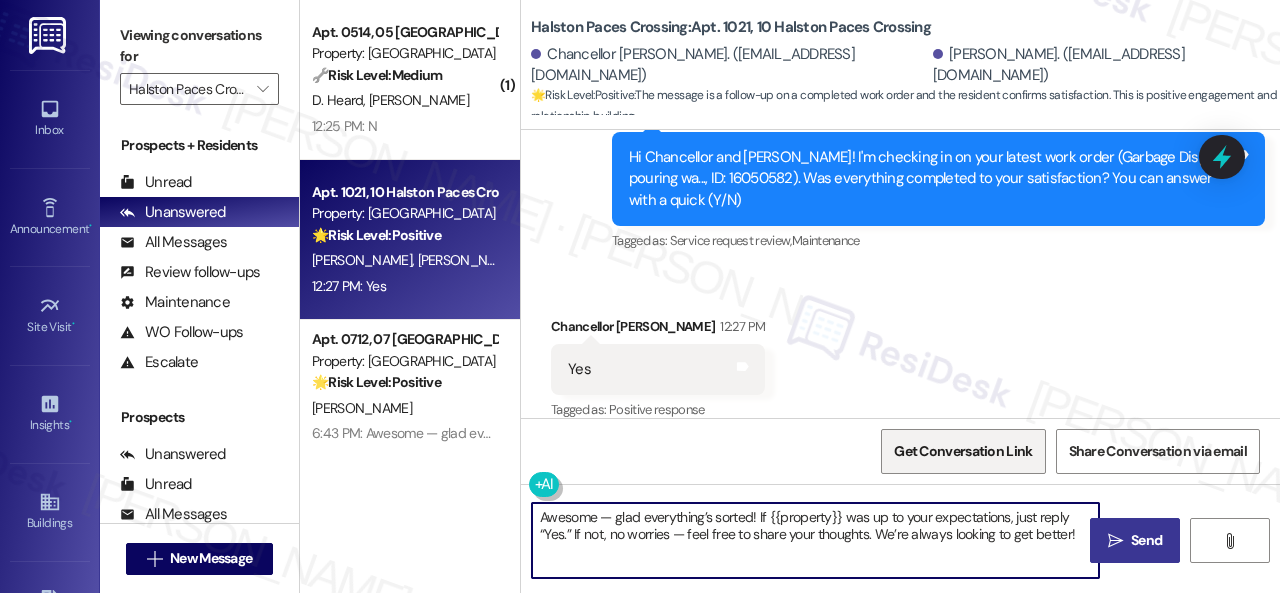 scroll, scrollTop: 2021, scrollLeft: 0, axis: vertical 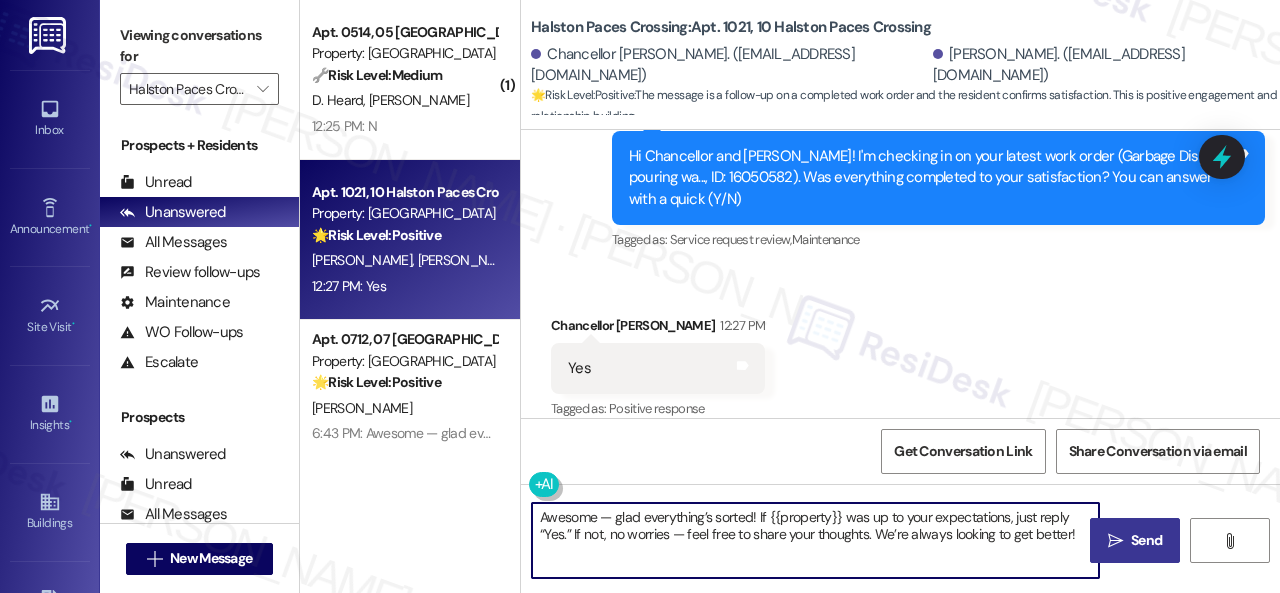 type on "Awesome — glad everything’s sorted! If {{property}} was up to your expectations, just reply “Yes.” If not, no worries — feel free to share your thoughts. We’re always looking to get better!" 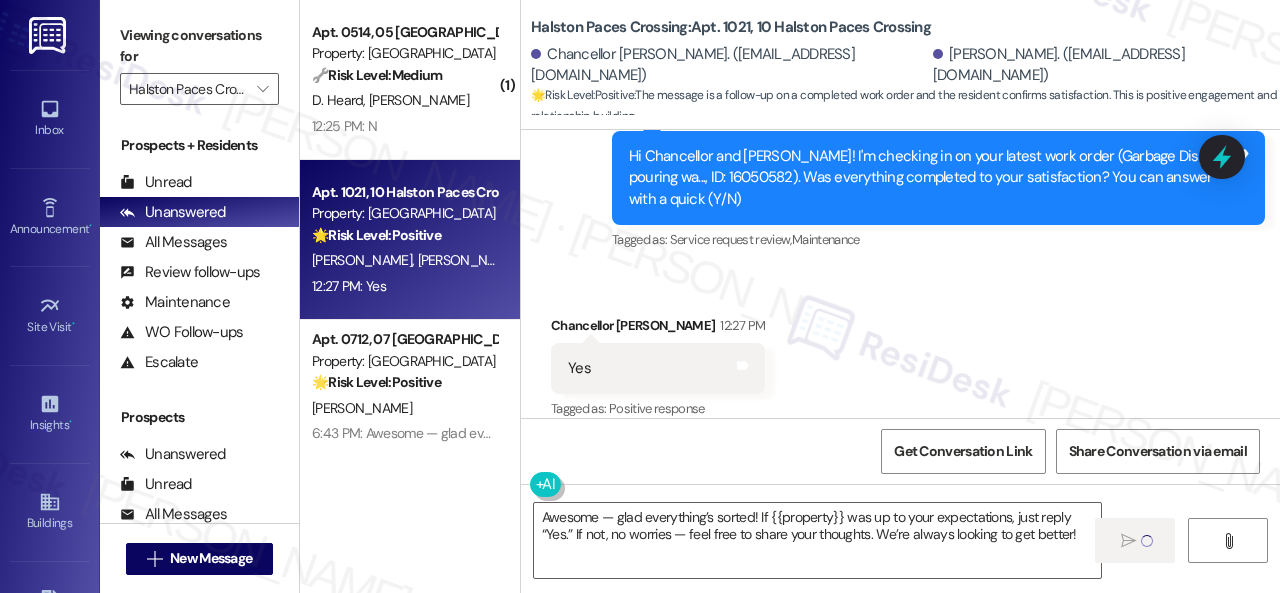 type 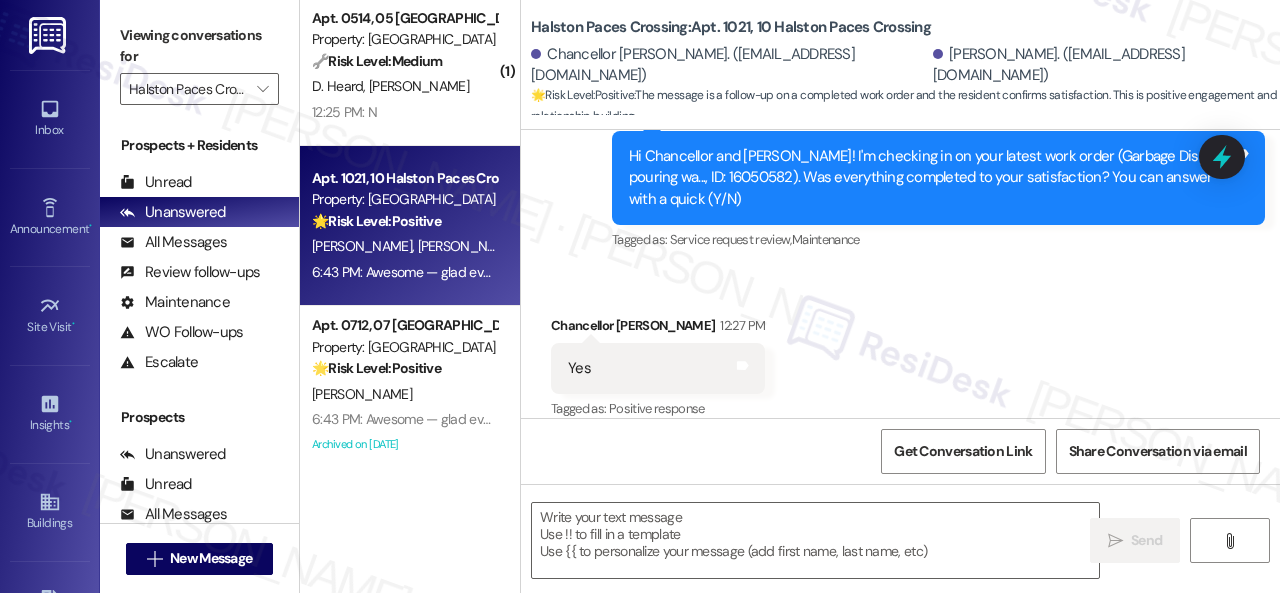 scroll, scrollTop: 0, scrollLeft: 0, axis: both 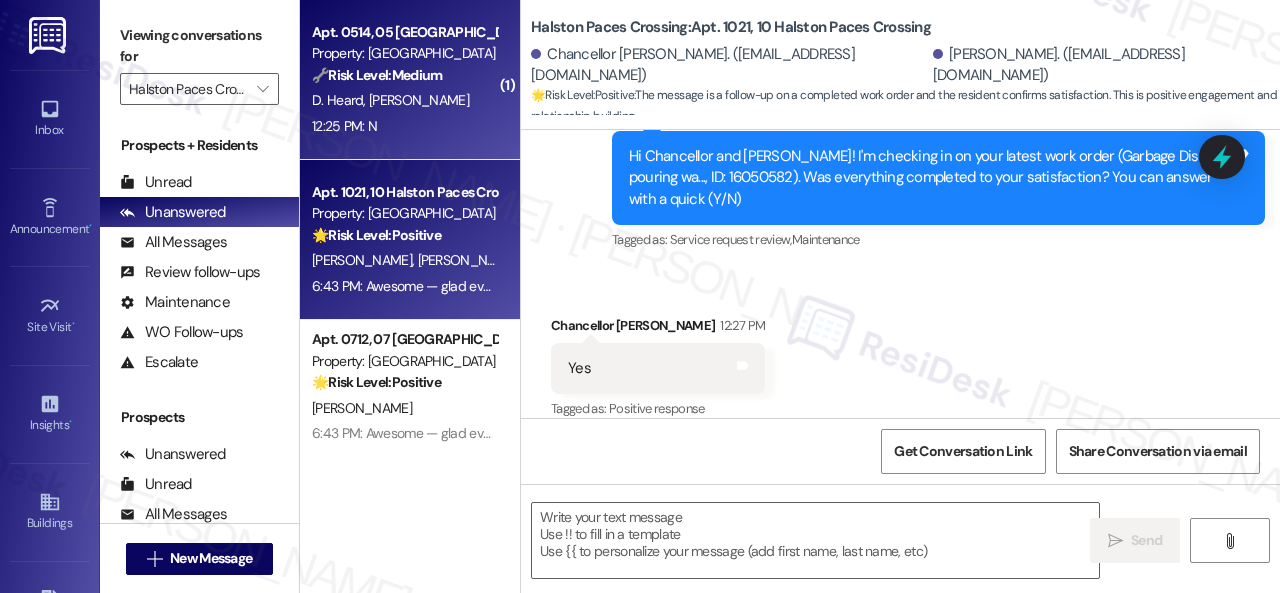 click on "12:25 PM: N 12:25 PM: N" at bounding box center (404, 126) 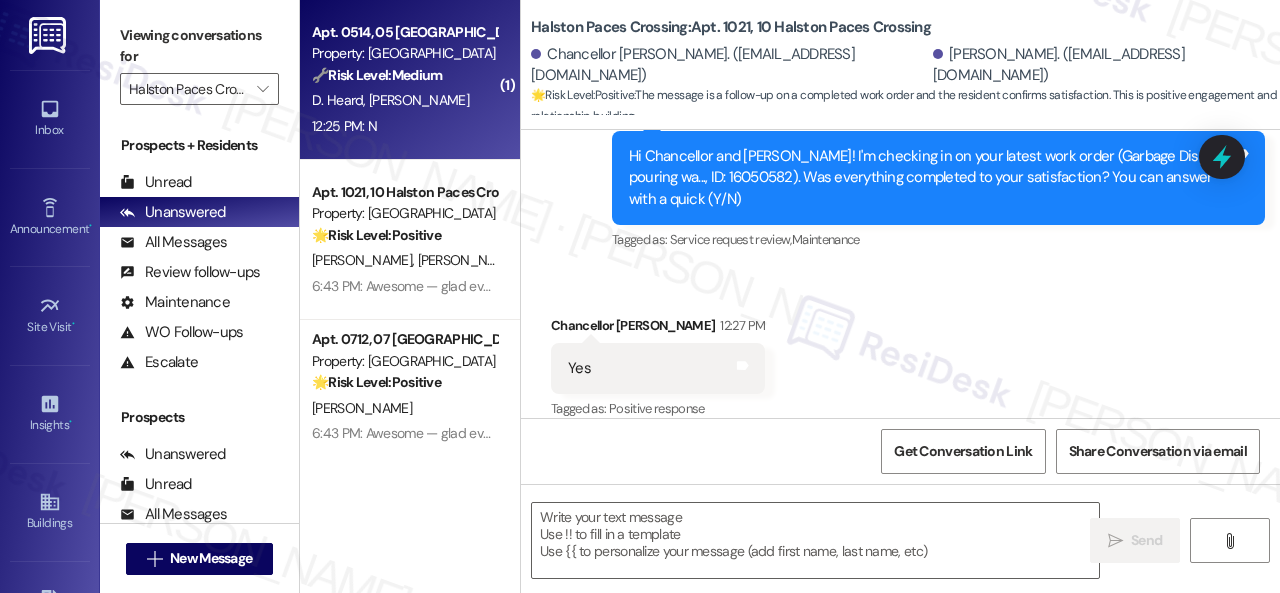 type on "Fetching suggested responses. Please feel free to read through the conversation in the meantime." 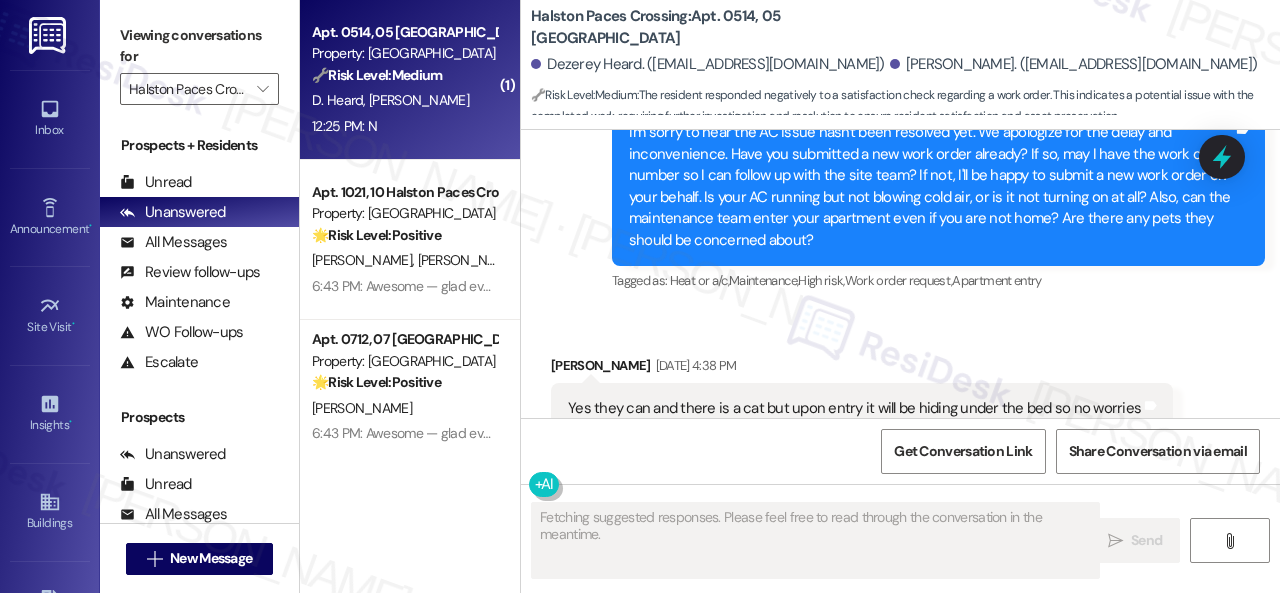 scroll, scrollTop: 15796, scrollLeft: 0, axis: vertical 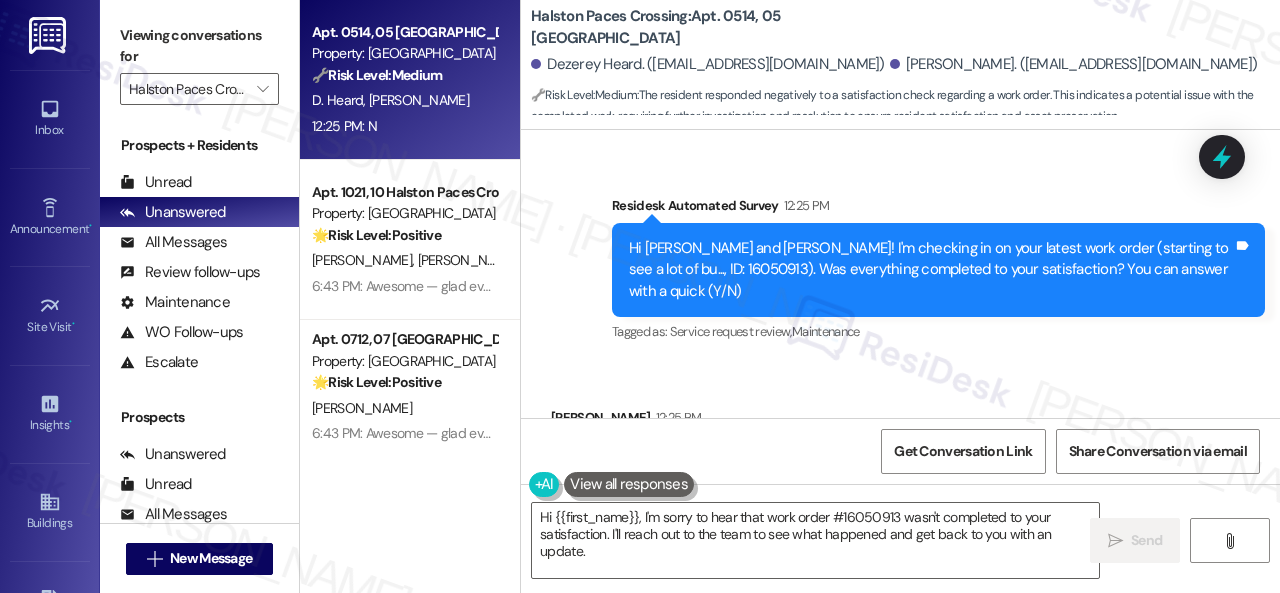 click on "Survey, sent via SMS Residesk Automated Survey 12:25 PM Hi Dezerey and Joshua! I'm checking in on your latest work order (starting to see a lot of bu..., ID: 16050913). Was everything completed to your satisfaction? You can answer with a quick (Y/N) Tags and notes Tagged as:   Service request review ,  Click to highlight conversations about Service request review Maintenance Click to highlight conversations about Maintenance" at bounding box center (900, 256) 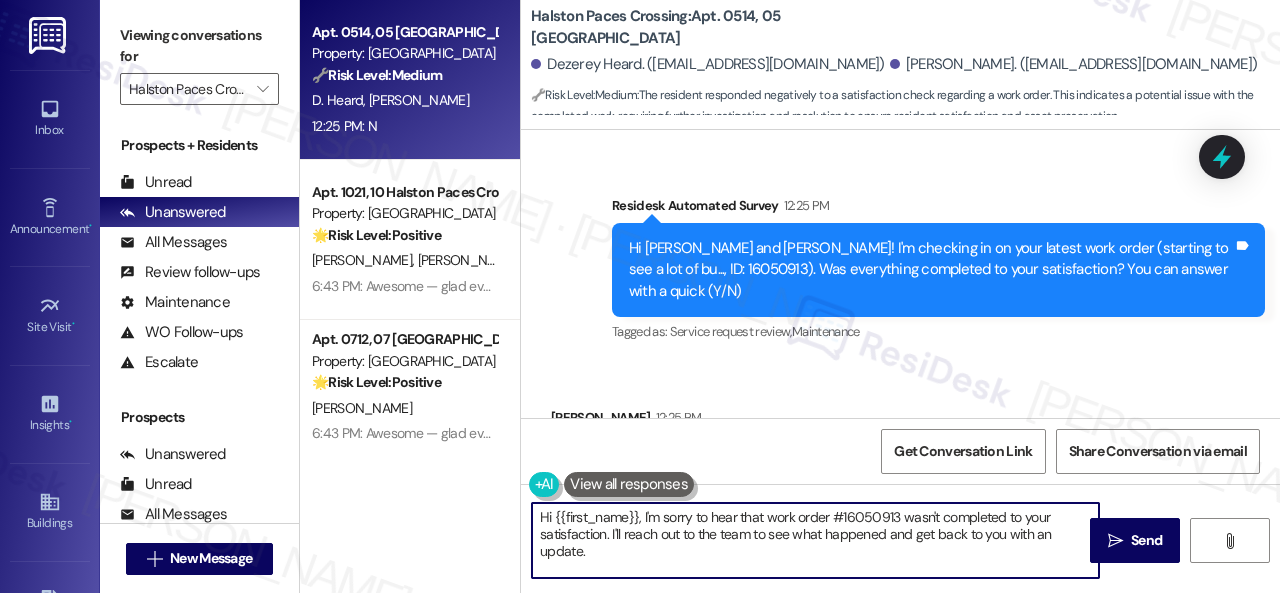 drag, startPoint x: 587, startPoint y: 557, endPoint x: 498, endPoint y: 499, distance: 106.23088 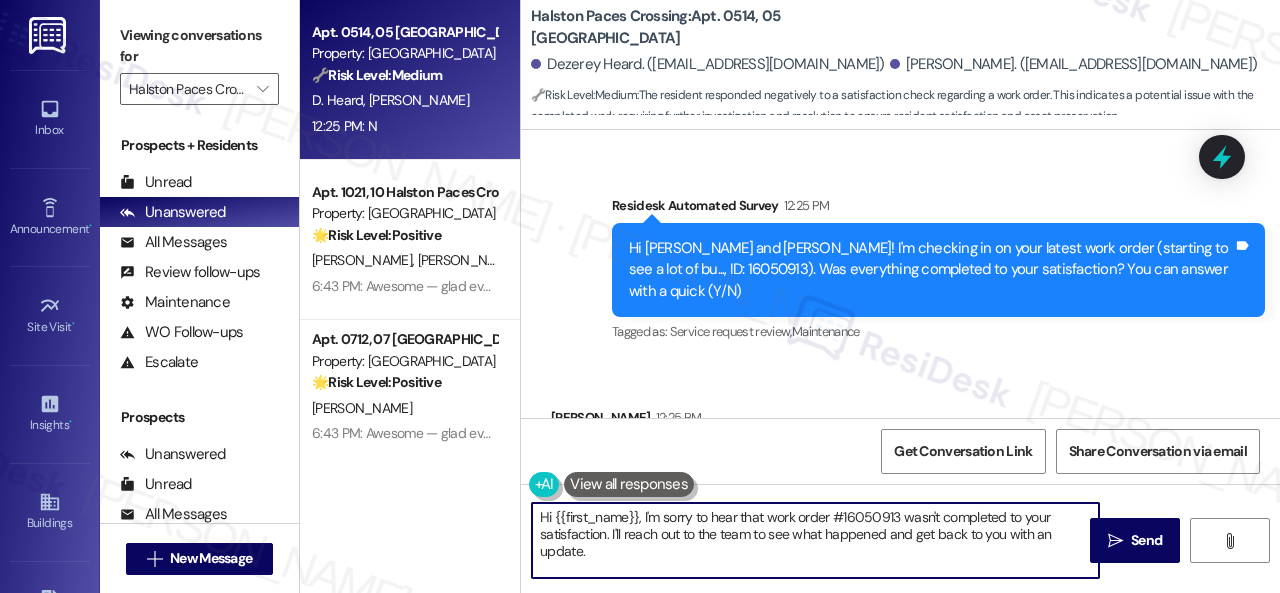 paste on "I'm sorry that the work order wasn't completed to your satisfaction. Can you please provide more details about what went wrong or what needs to be addressed?" 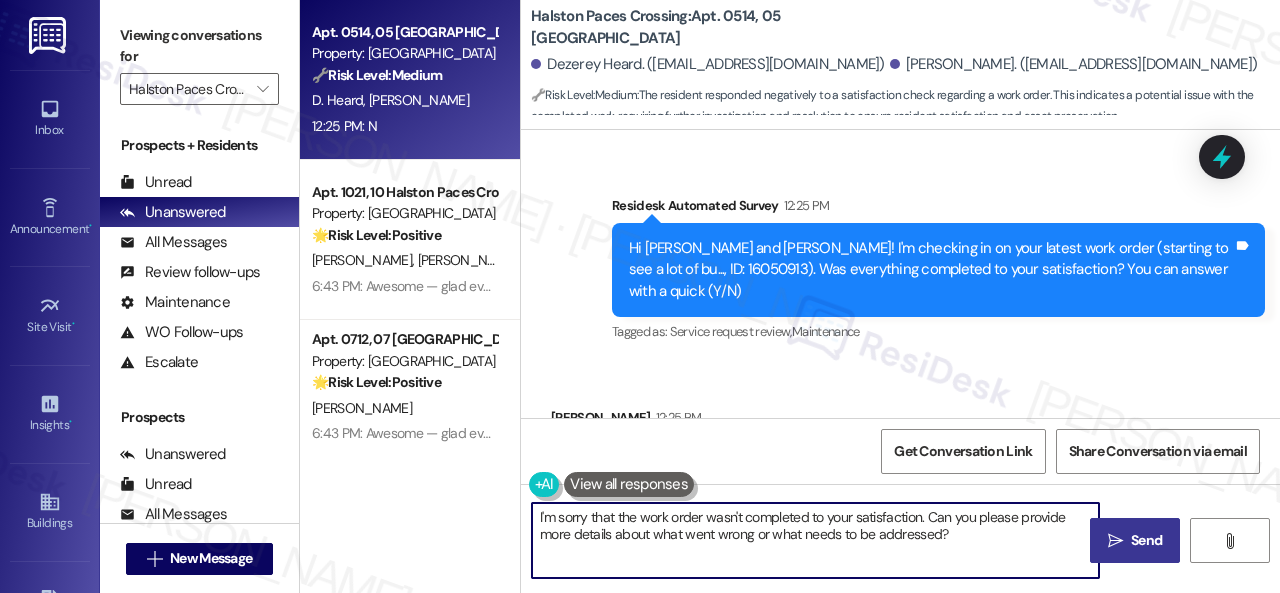 type on "I'm sorry that the work order wasn't completed to your satisfaction. Can you please provide more details about what went wrong or what needs to be addressed?" 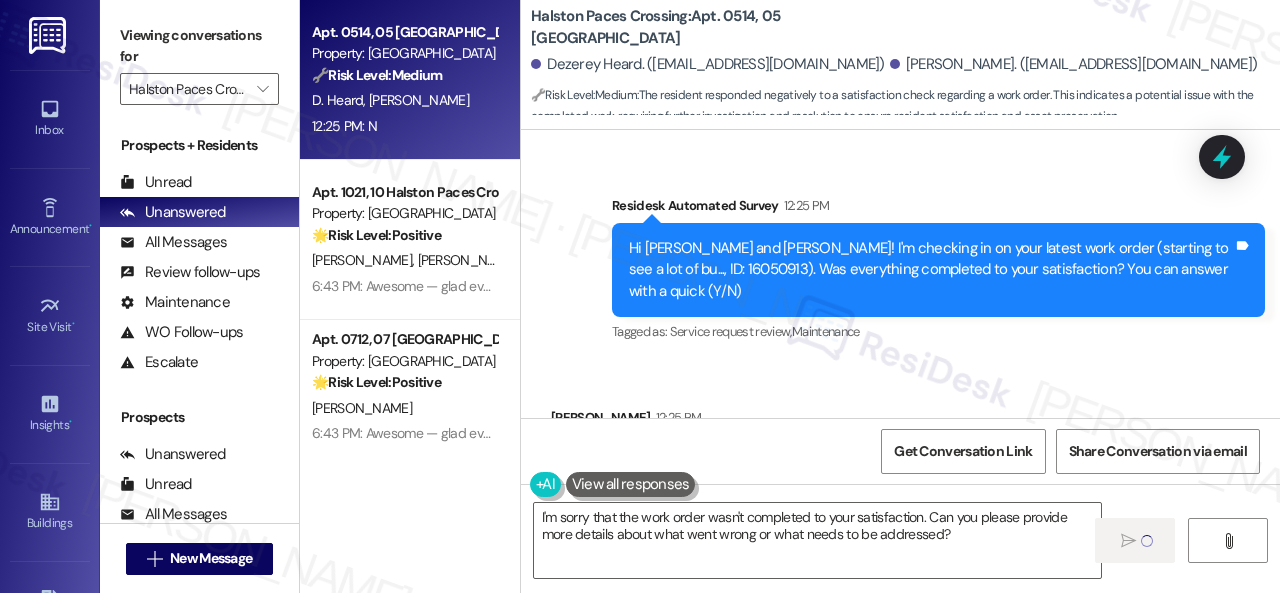 type 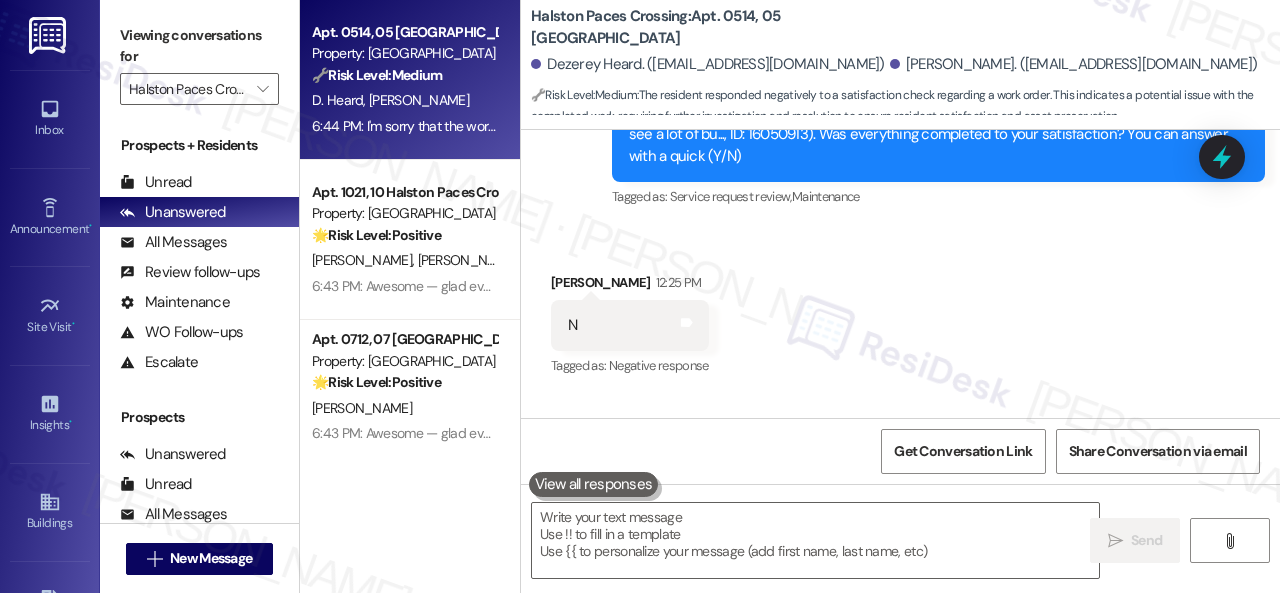 scroll, scrollTop: 15958, scrollLeft: 0, axis: vertical 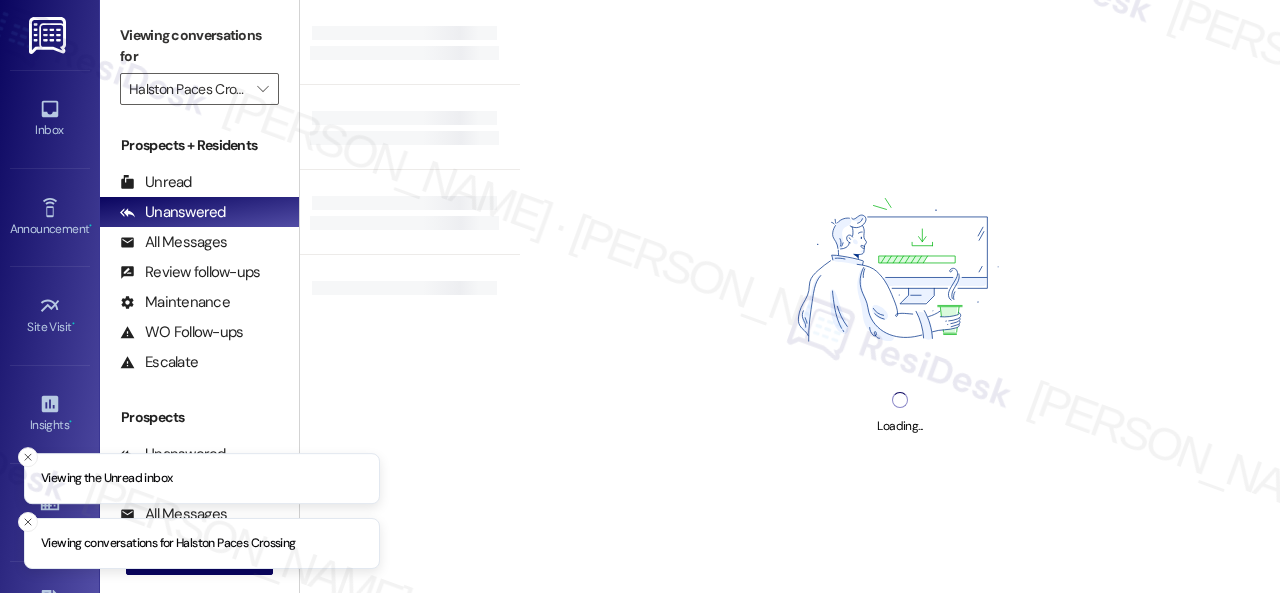 type on "Halston Paces Crossing" 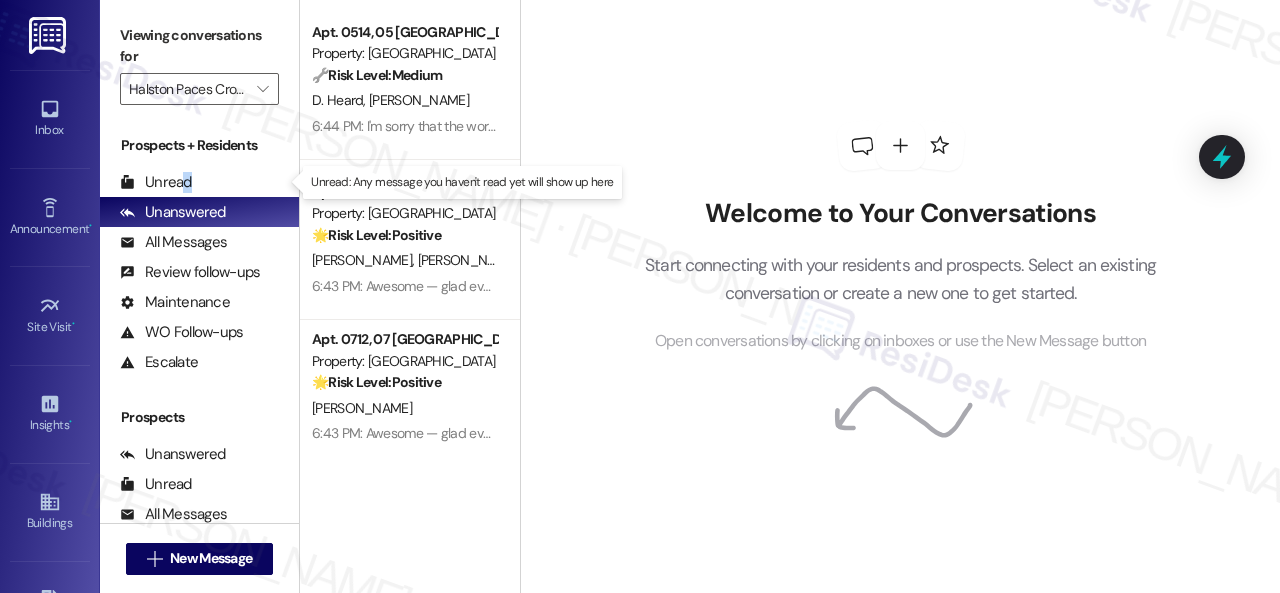 click on "Unread" at bounding box center [156, 182] 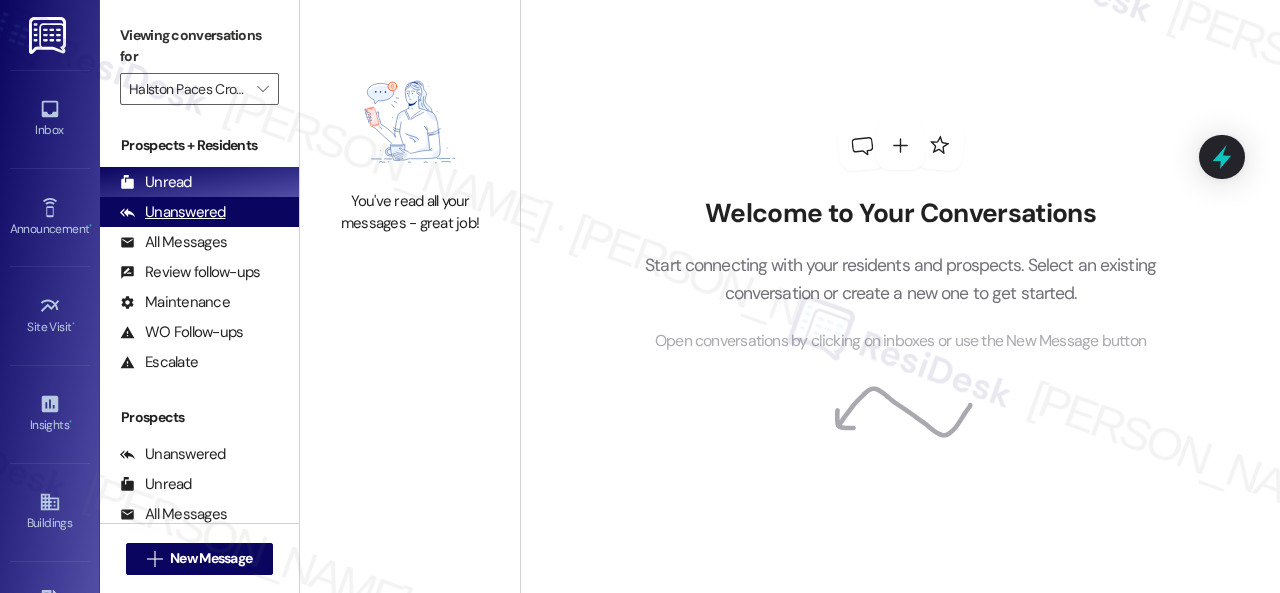 click on "Unanswered" at bounding box center [173, 212] 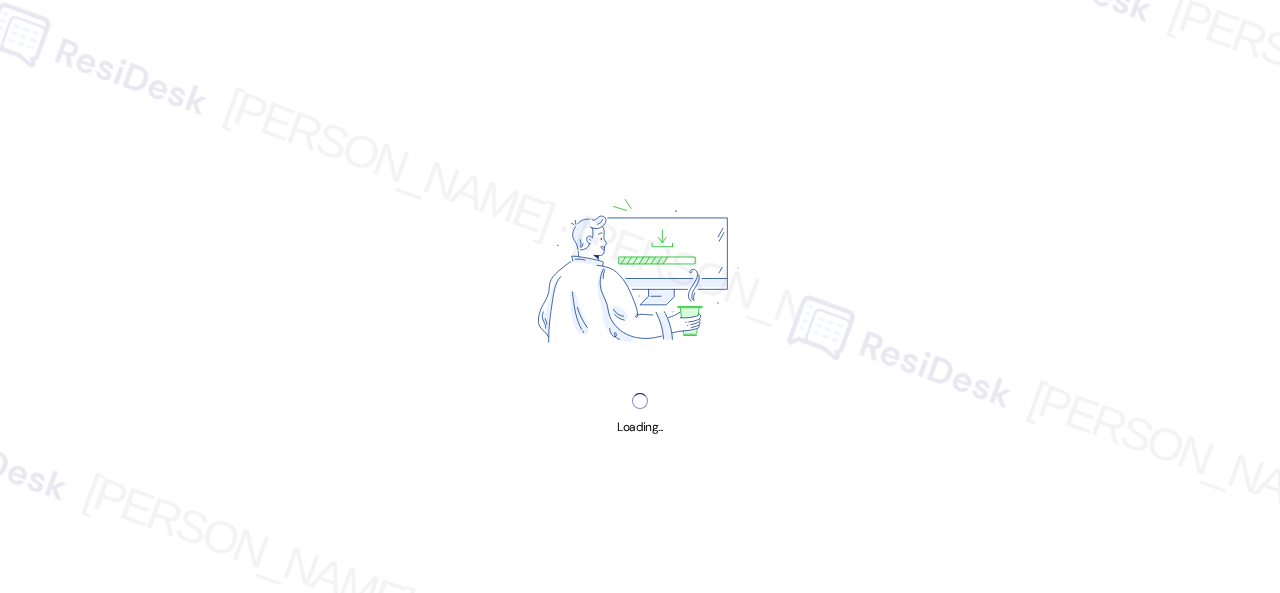 scroll, scrollTop: 0, scrollLeft: 0, axis: both 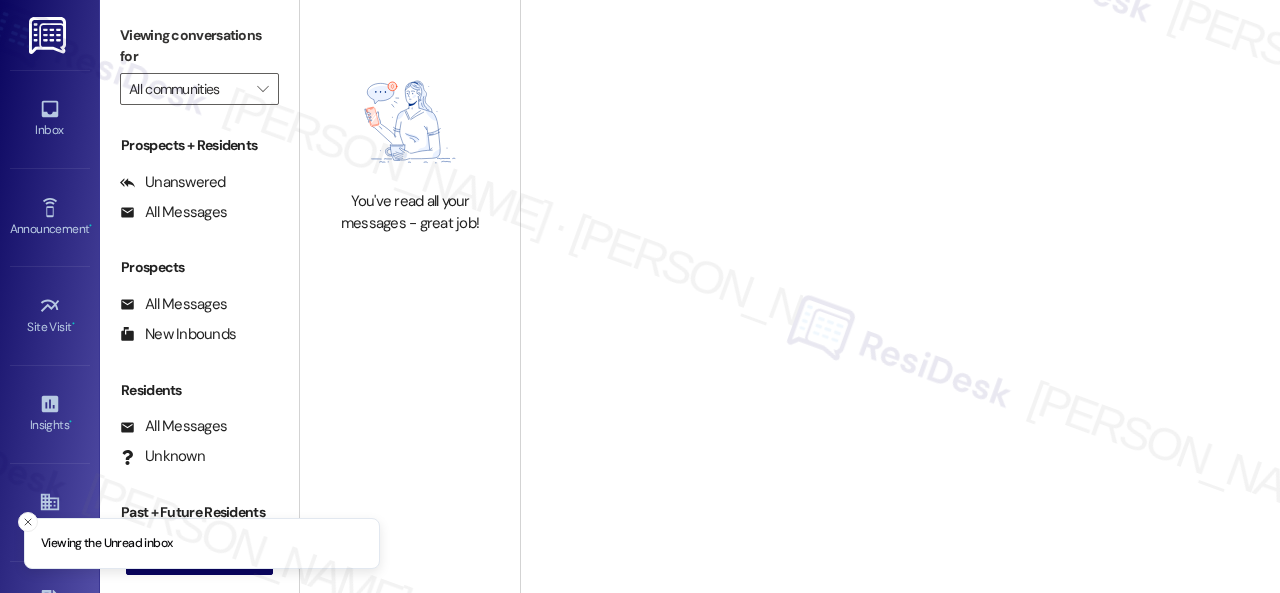 type on "Halston Paces Crossing" 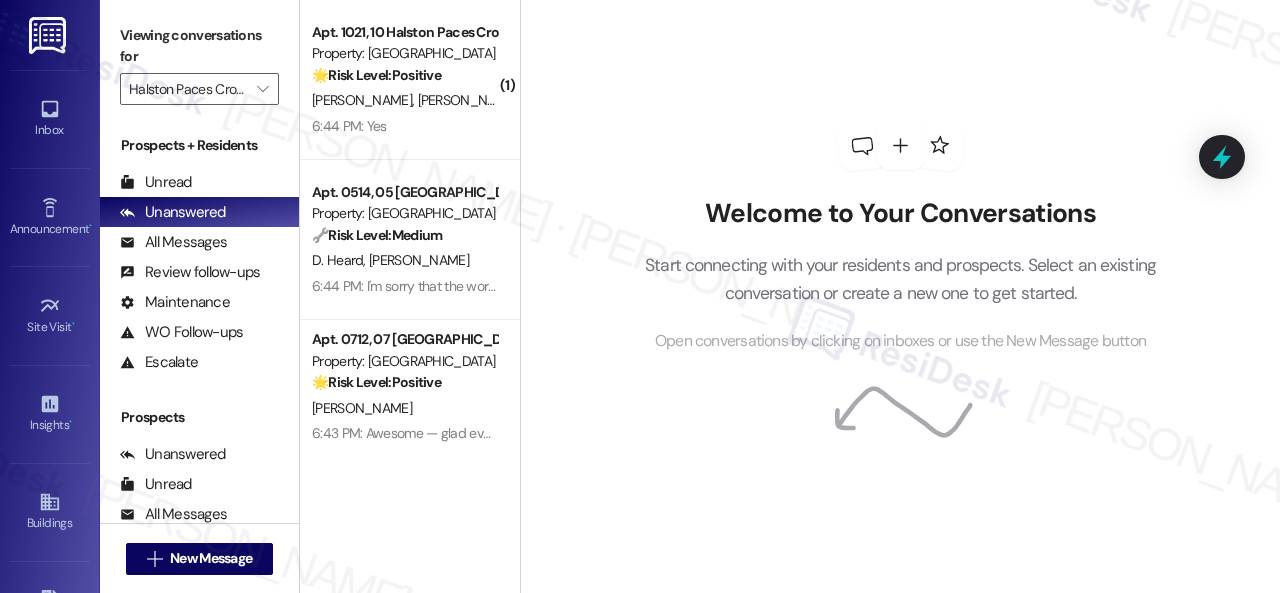 scroll, scrollTop: 0, scrollLeft: 0, axis: both 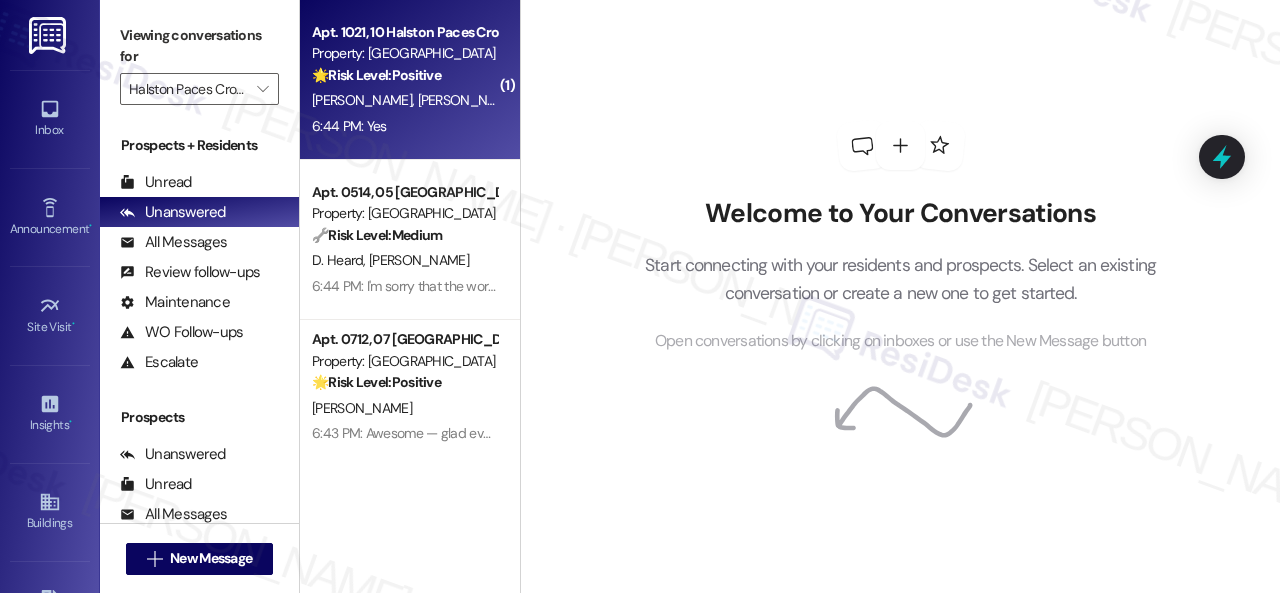 click on "[PERSON_NAME] [PERSON_NAME]" at bounding box center (404, 100) 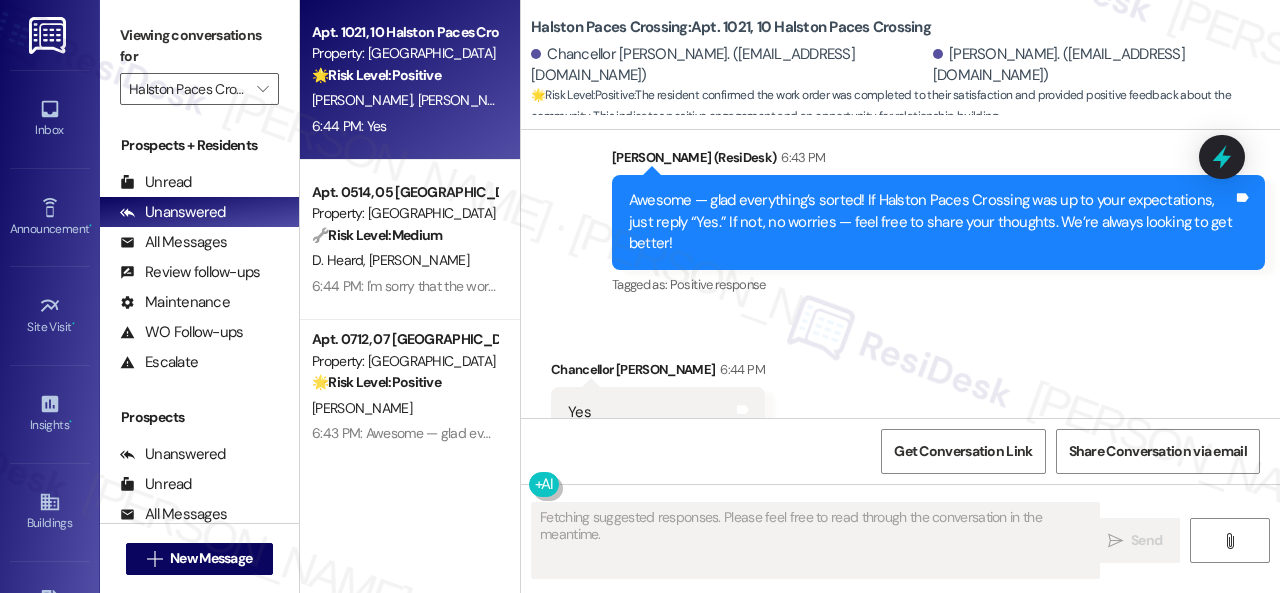 scroll, scrollTop: 2400, scrollLeft: 0, axis: vertical 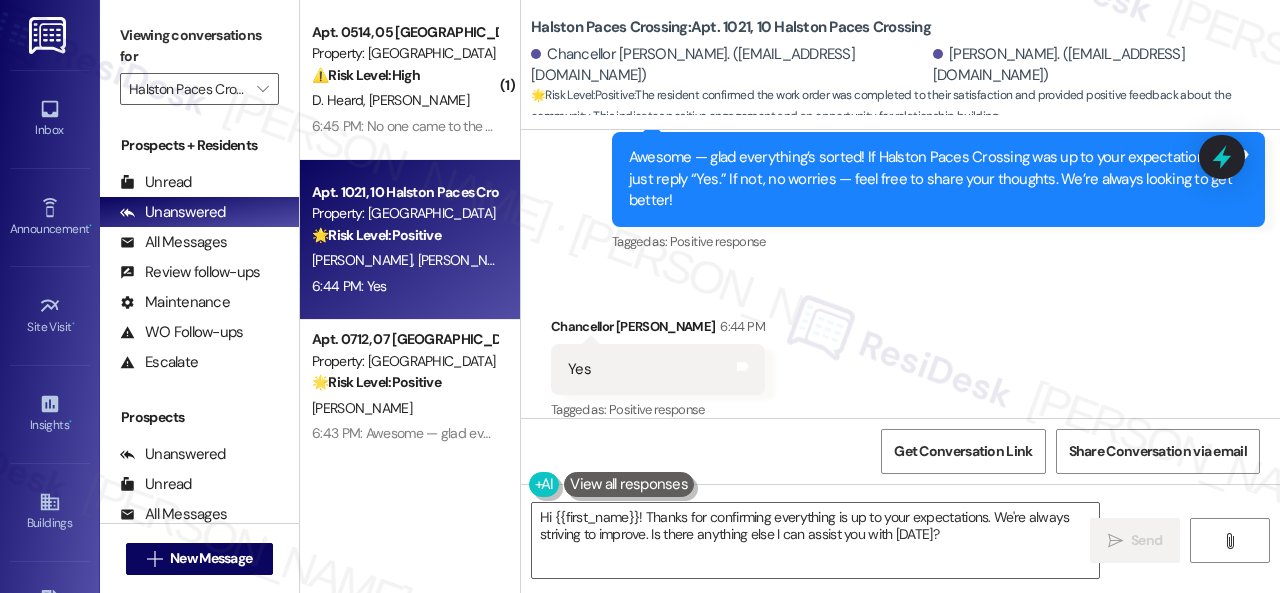 click on "Received via SMS Chancellor Flint 6:44 PM Yes Tags and notes Tagged as:   Positive response Click to highlight conversations about Positive response" at bounding box center (900, 355) 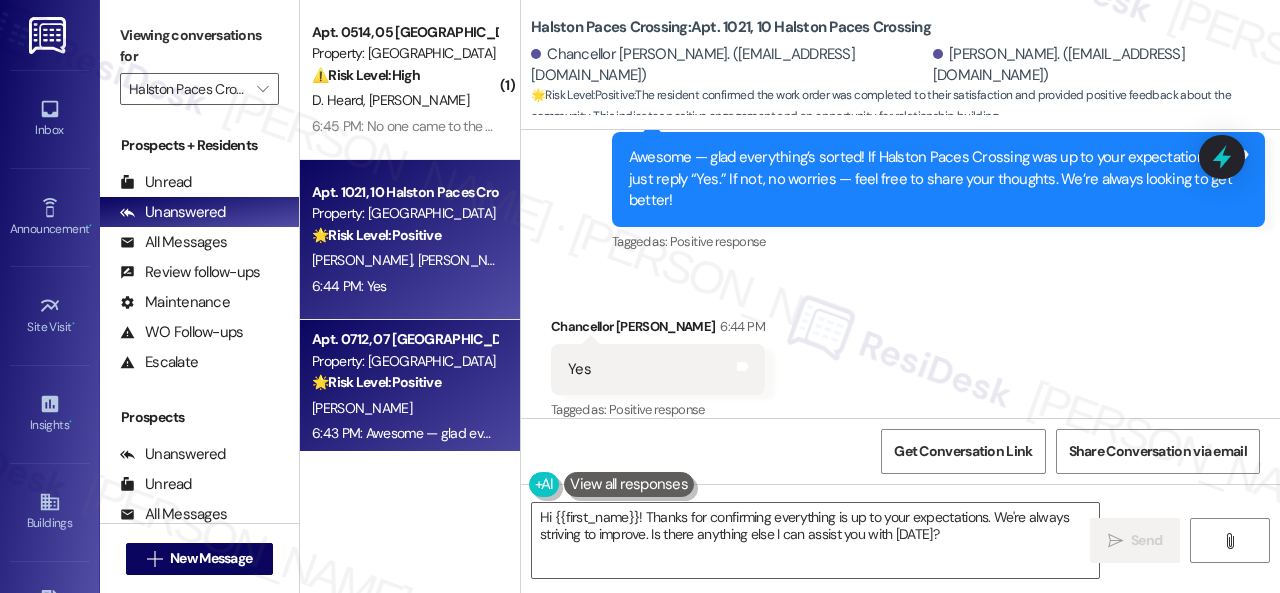 click on "( 1 ) Apt. 0514, 05 [GEOGRAPHIC_DATA] Property: [GEOGRAPHIC_DATA] ⚠️  Risk Level:  High The resident indicates that a scheduled pest control service was not performed. This is a health and safety compliance issue that requires urgent attention to ensure the unit is treated for pests as scheduled. D. Heard J. Price 6:45 PM: No one came to the unit to spray for bugs  6:45 PM: No one came to the unit to spray for bugs  Apt. 1021, 10 Halston Paces Crossing Property: [GEOGRAPHIC_DATA] 🌟  Risk Level:  Positive The resident confirmed the work order was completed to their satisfaction and provided positive feedback about the community. This indicates positive engagement and an opportunity for relationship building. [PERSON_NAME] [PERSON_NAME] 6:44 PM: Yes 6:44 PM: Yes Apt. 0712, 07 [GEOGRAPHIC_DATA] Property: [GEOGRAPHIC_DATA] 🌟  Risk Level:  Positive The resident responded positively to a check-in regarding a completed work order. This indicates satisfaction and positive engagement. 🔧" at bounding box center (790, 296) 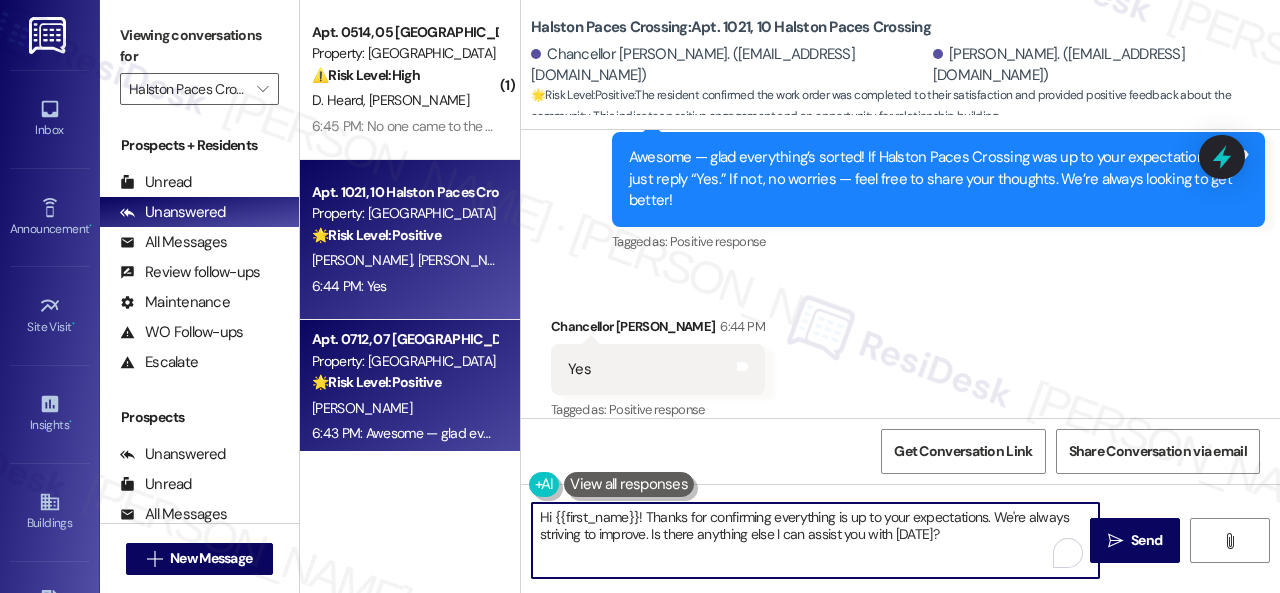 paste on "I'm glad you are satisfied with your home. Have you written a review for us before? If not, can I ask a quick favor? Would you mind writing one for us? I'll give you the link if you are willing.
If you've already done it or couldn't this time, no worries at all—no action is required. Thanks!" 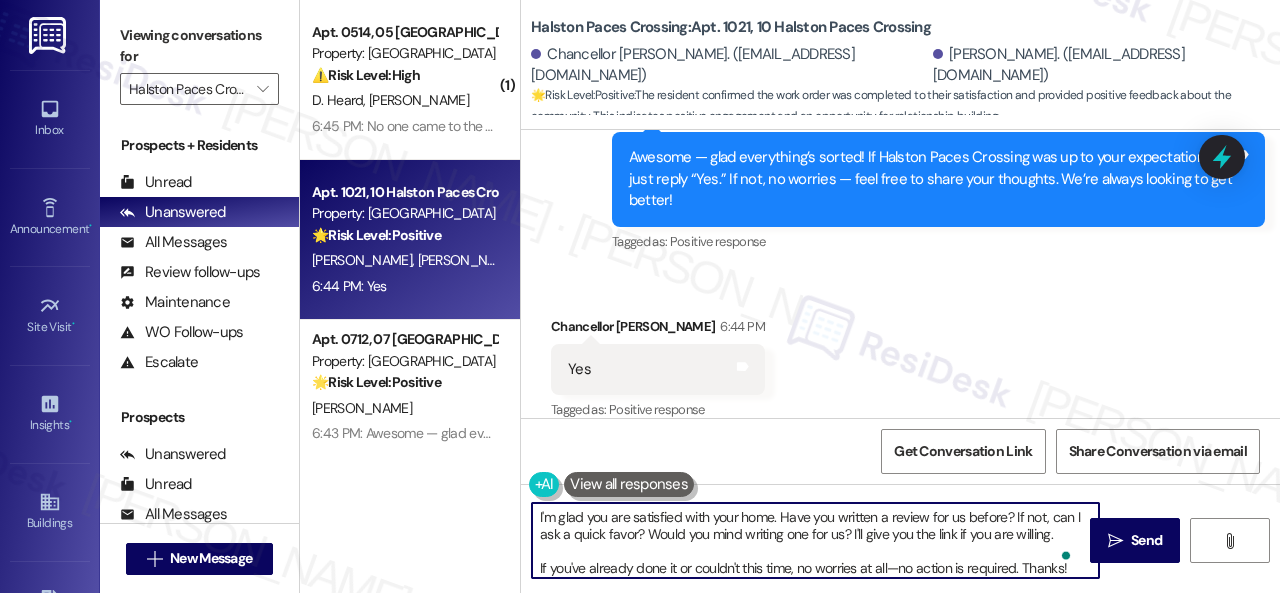 scroll, scrollTop: 4, scrollLeft: 0, axis: vertical 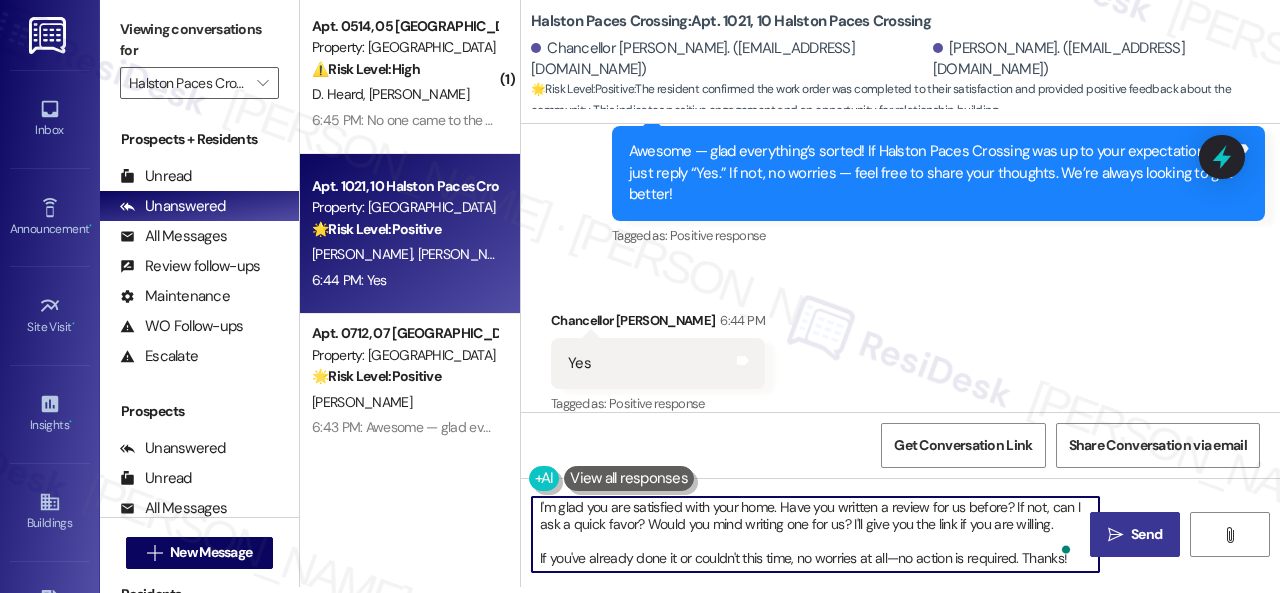 type on "I'm glad you are satisfied with your home. Have you written a review for us before? If not, can I ask a quick favor? Would you mind writing one for us? I'll give you the link if you are willing.
If you've already done it or couldn't this time, no worries at all—no action is required. Thanks!" 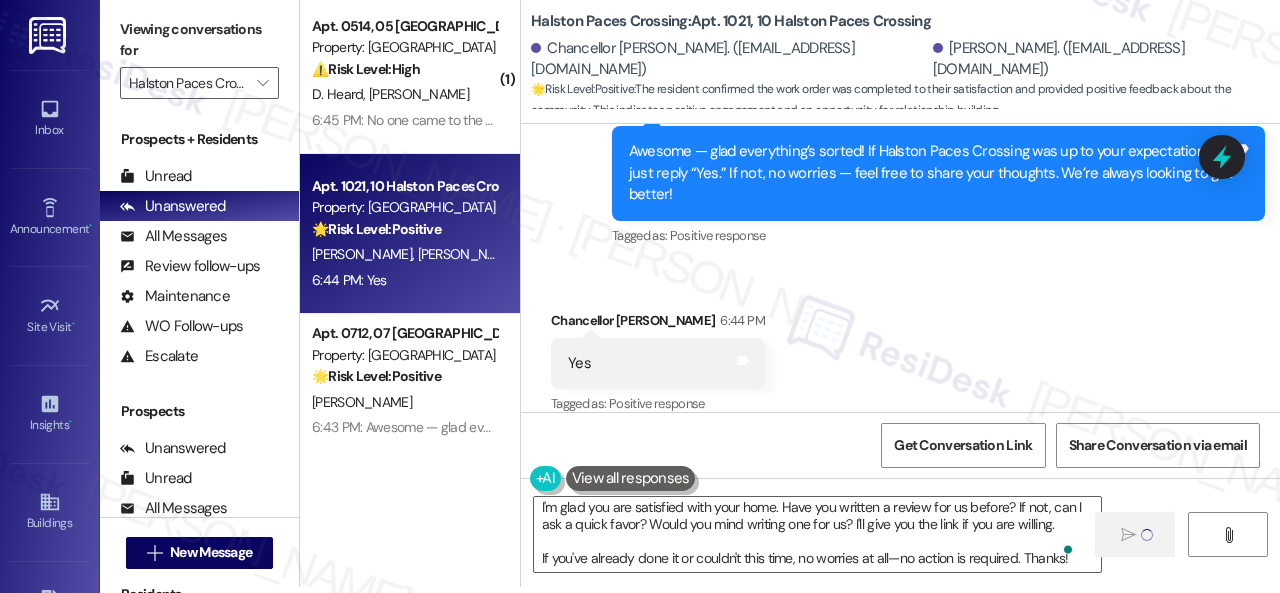 scroll, scrollTop: 4, scrollLeft: 0, axis: vertical 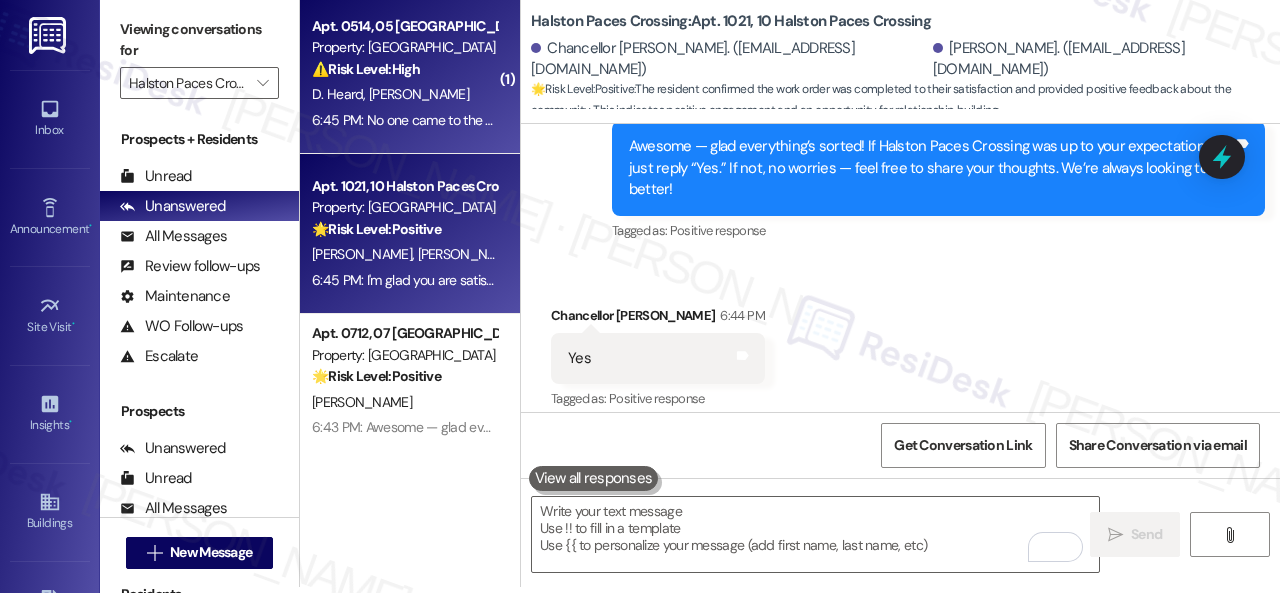 click on "D. Heard J. Price" at bounding box center (404, 94) 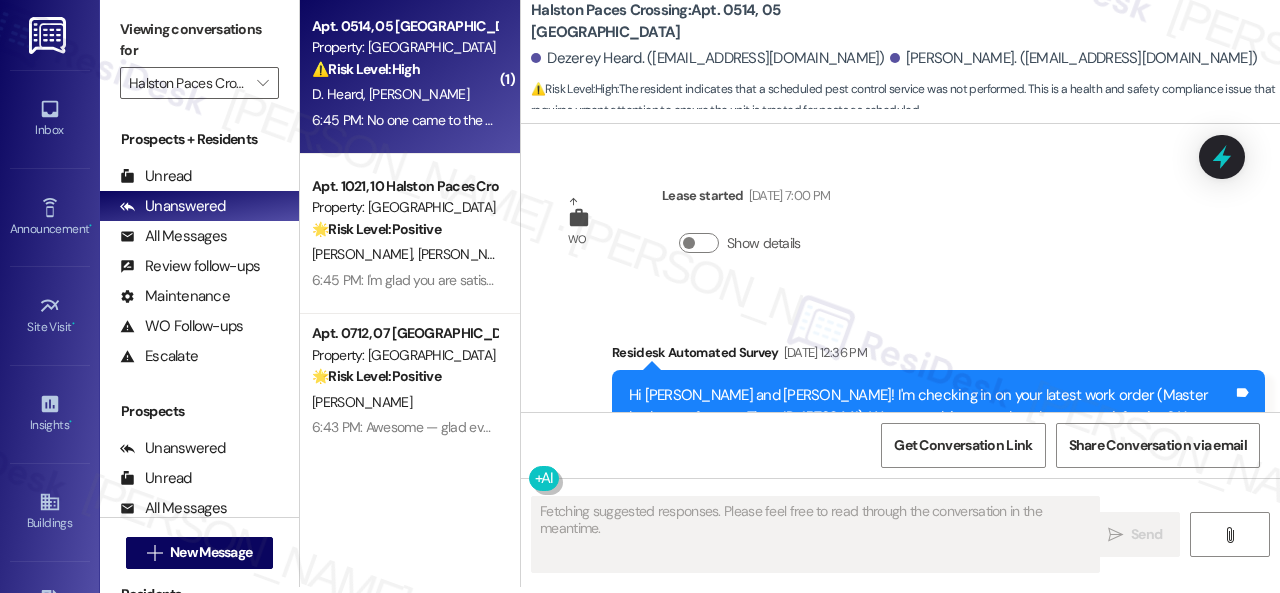 scroll, scrollTop: 0, scrollLeft: 0, axis: both 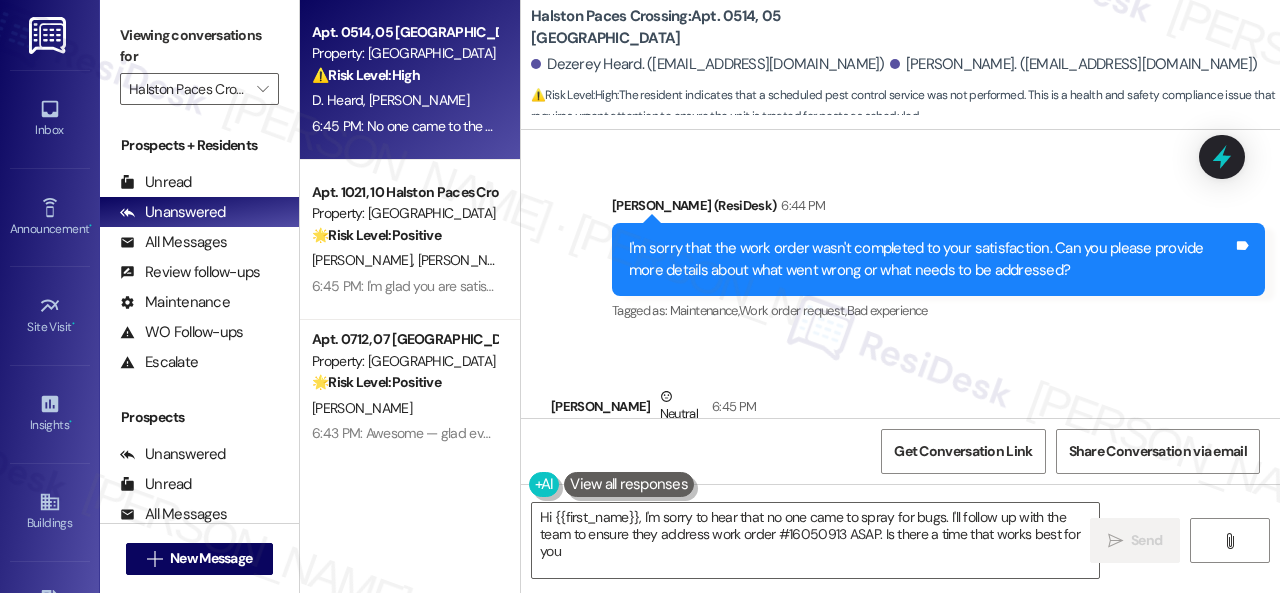 type on "Hi {{first_name}}, I'm sorry to hear that no one came to spray for bugs. I'll follow up with the team to ensure they address work order #16050913 ASAP. Is there a time that works best for you?" 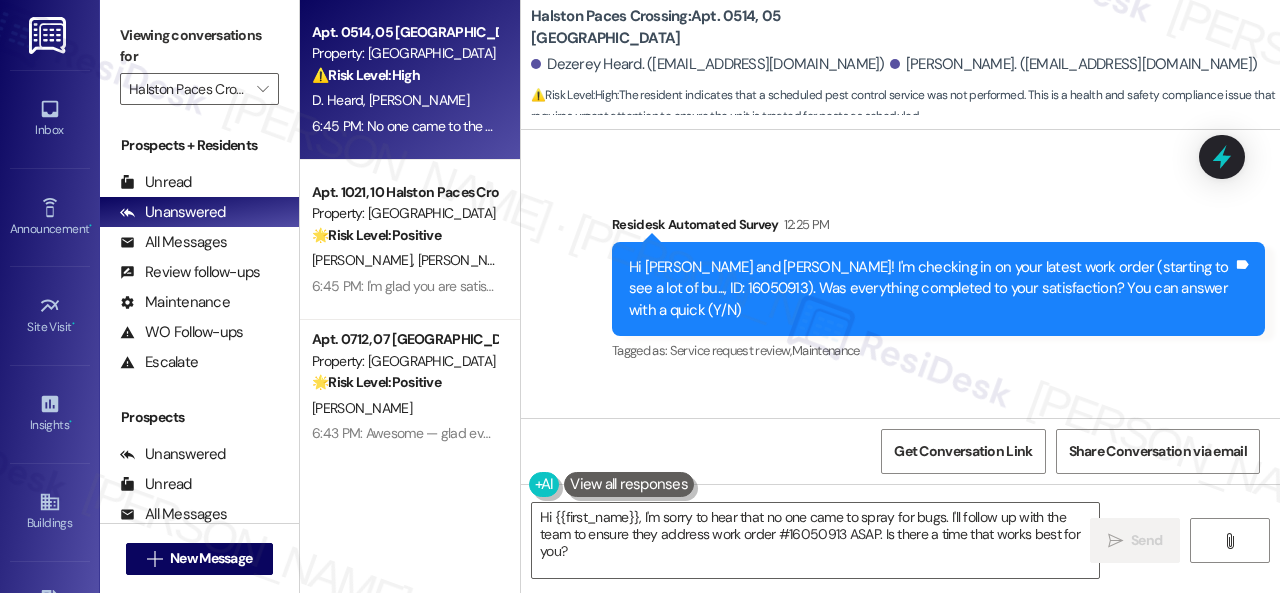 scroll, scrollTop: 15677, scrollLeft: 0, axis: vertical 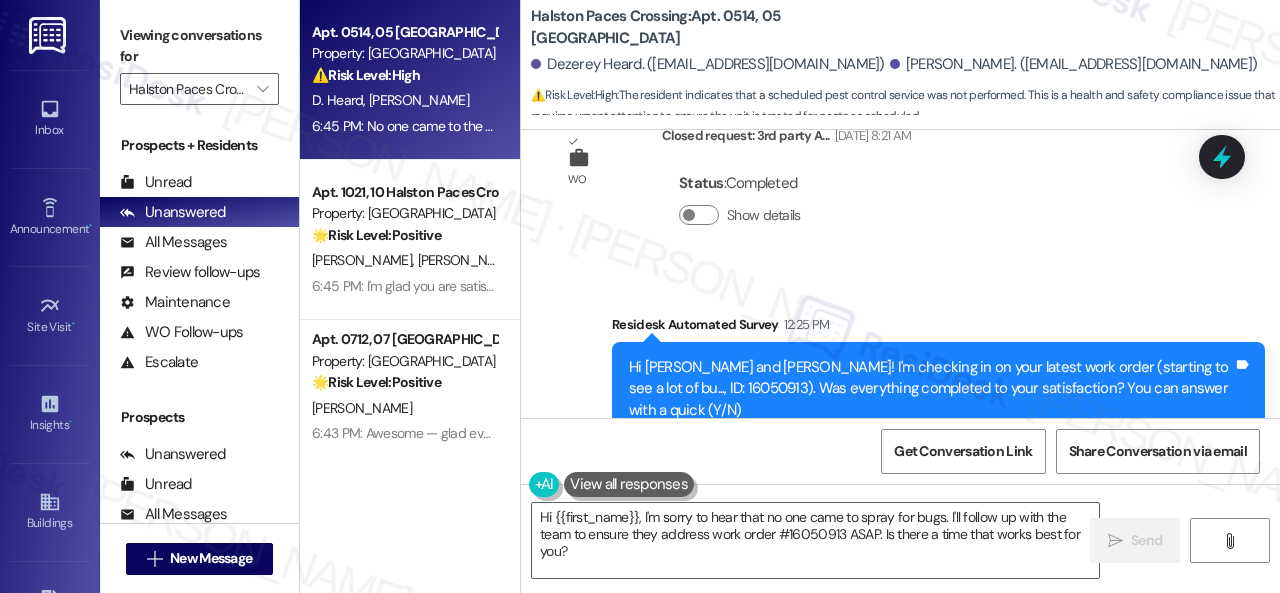 click on "Received via SMS [PERSON_NAME] 12:25 PM N Tags and notes Tagged as:   Negative response Click to highlight conversations about Negative response" at bounding box center [900, 565] 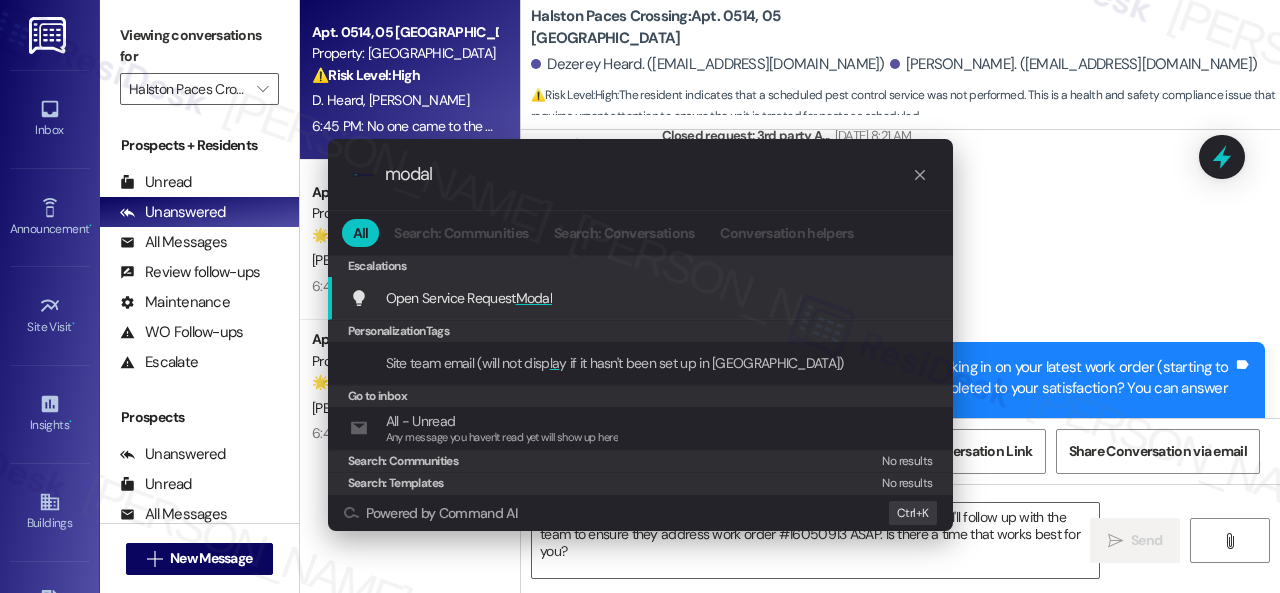 type on "modal" 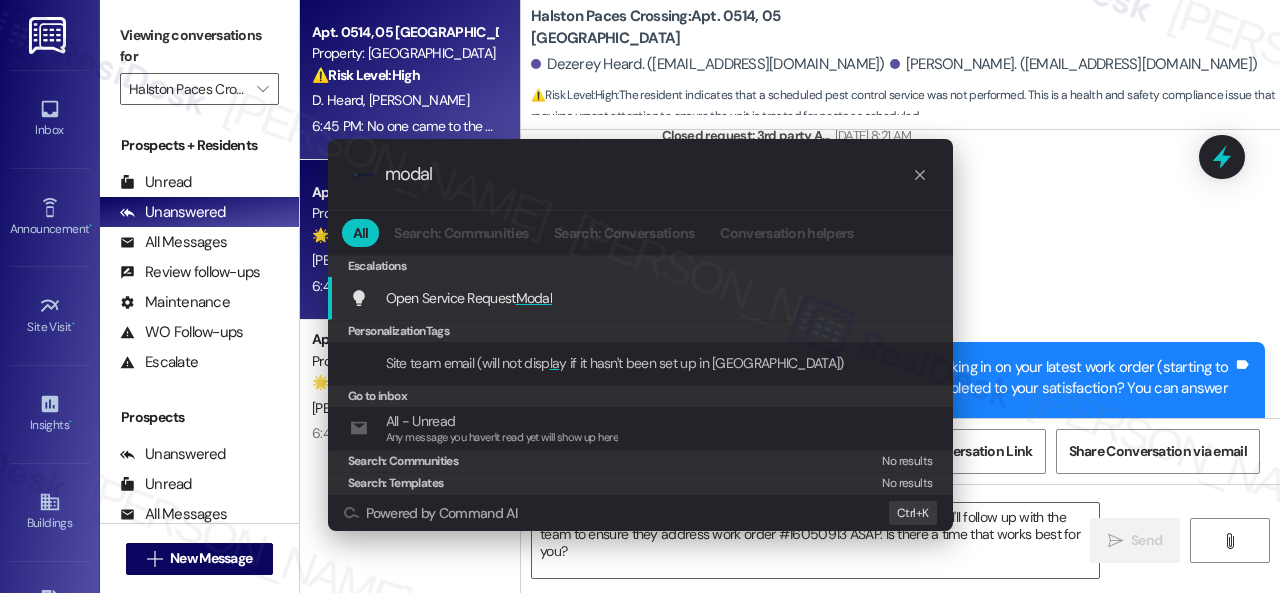 click on "Open Service Request  Modal" at bounding box center [469, 298] 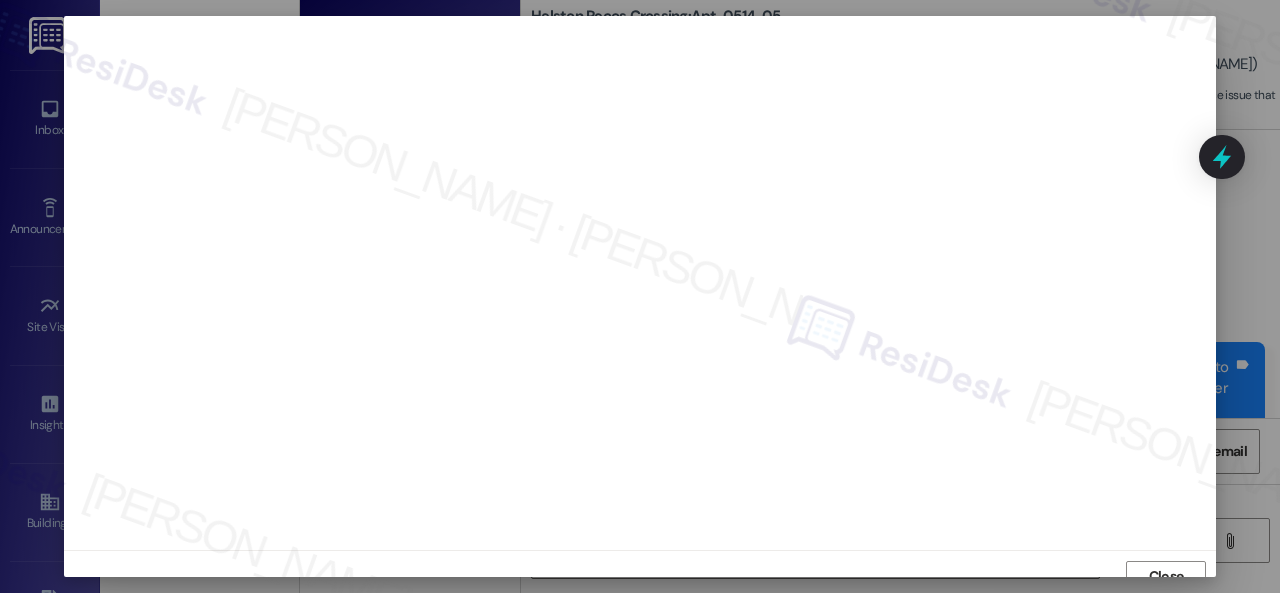 scroll, scrollTop: 15, scrollLeft: 0, axis: vertical 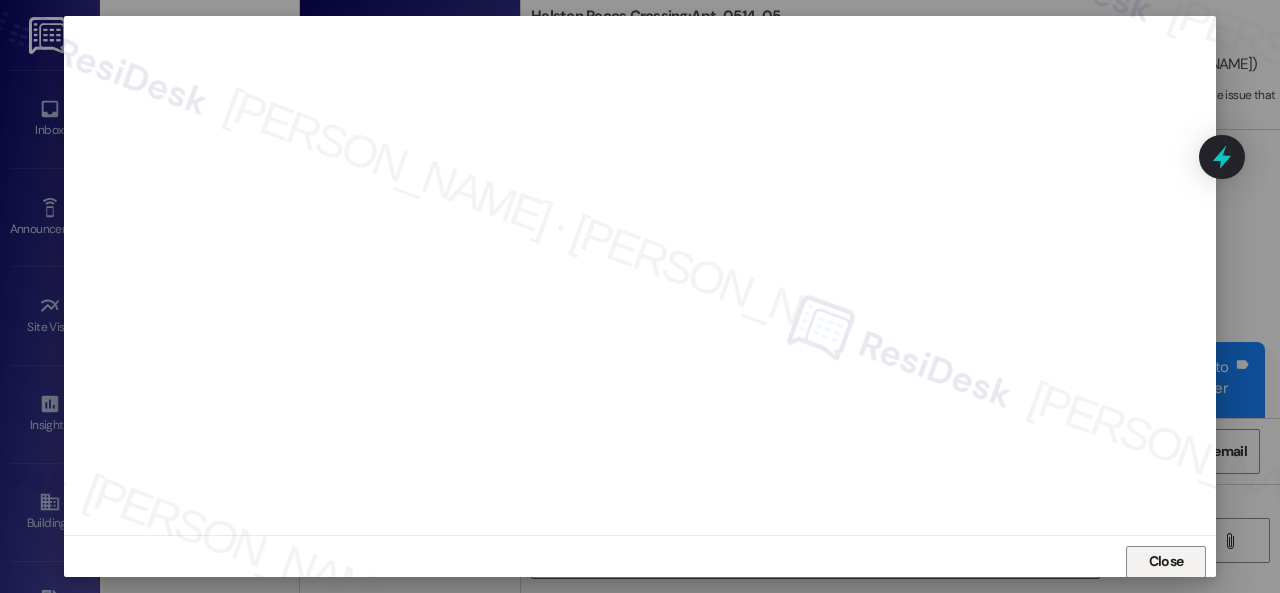 click on "Close" at bounding box center (1166, 562) 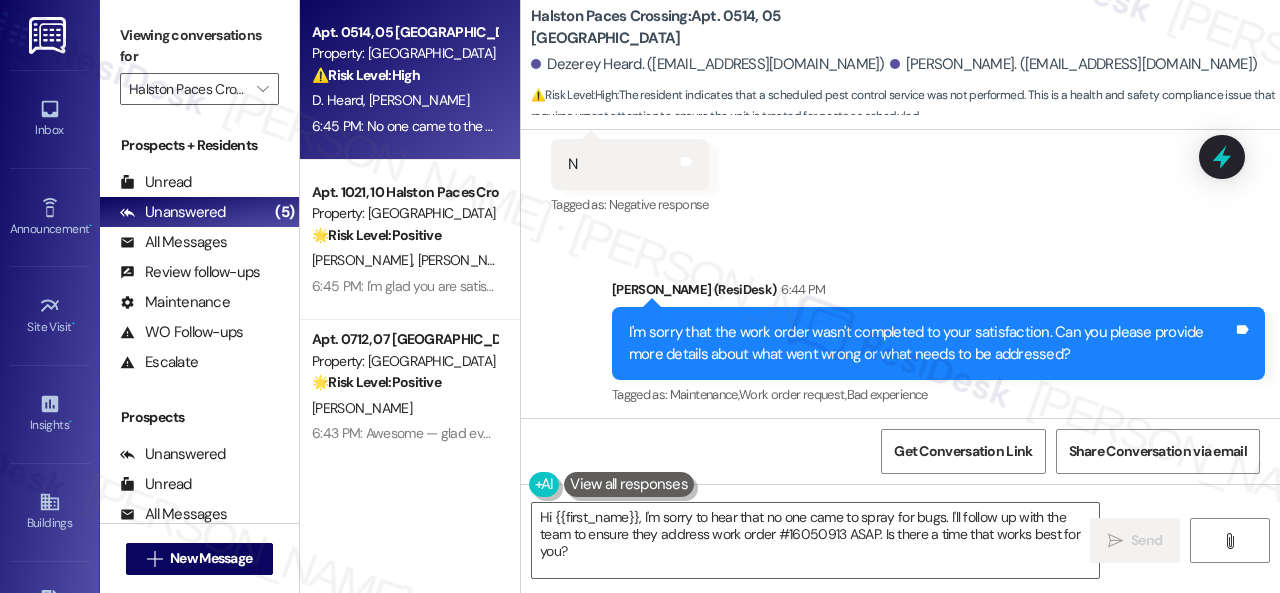 scroll, scrollTop: 16177, scrollLeft: 0, axis: vertical 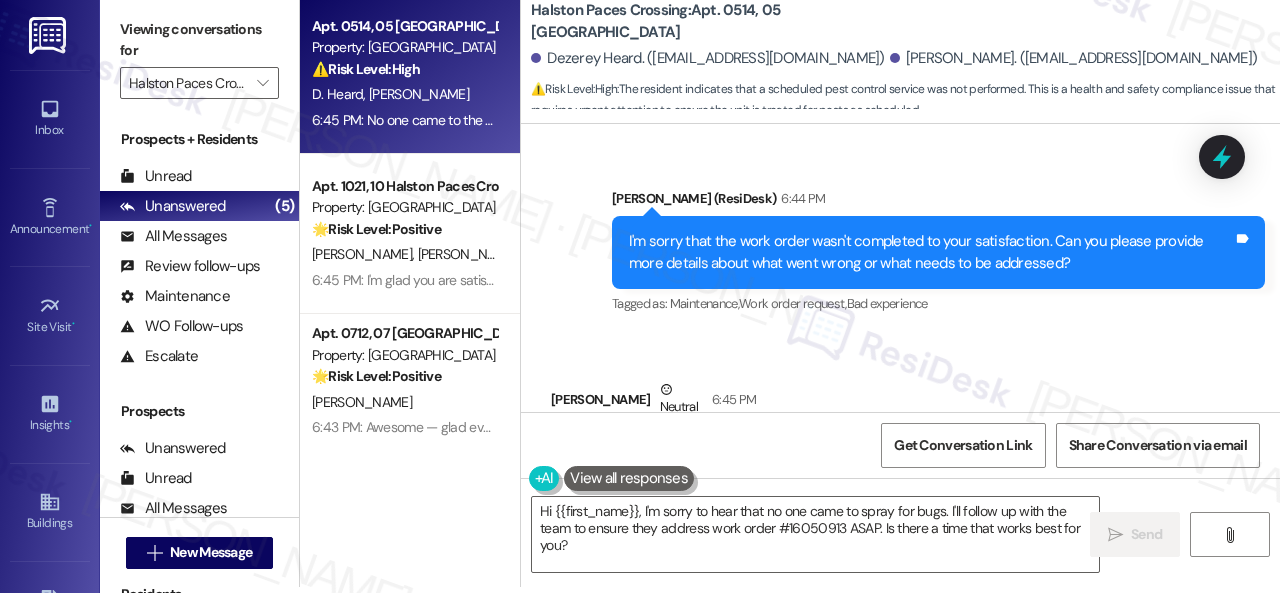 drag, startPoint x: 480, startPoint y: 507, endPoint x: 426, endPoint y: 489, distance: 56.920998 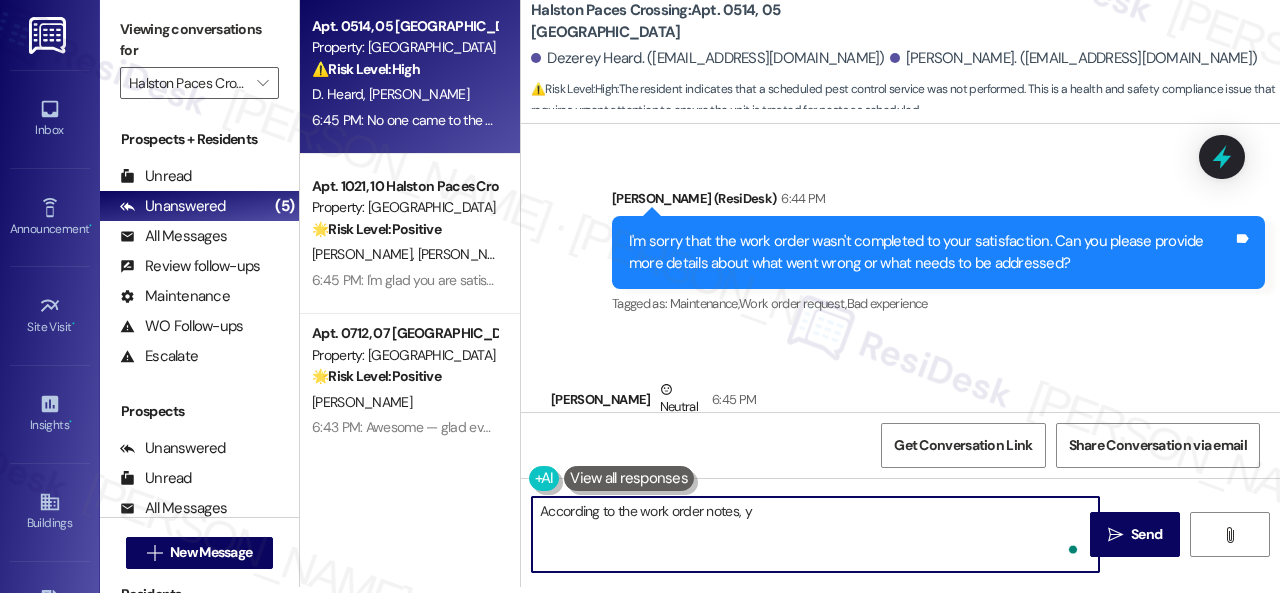 paste on "ou are in schedule for pest control on [DATE]" 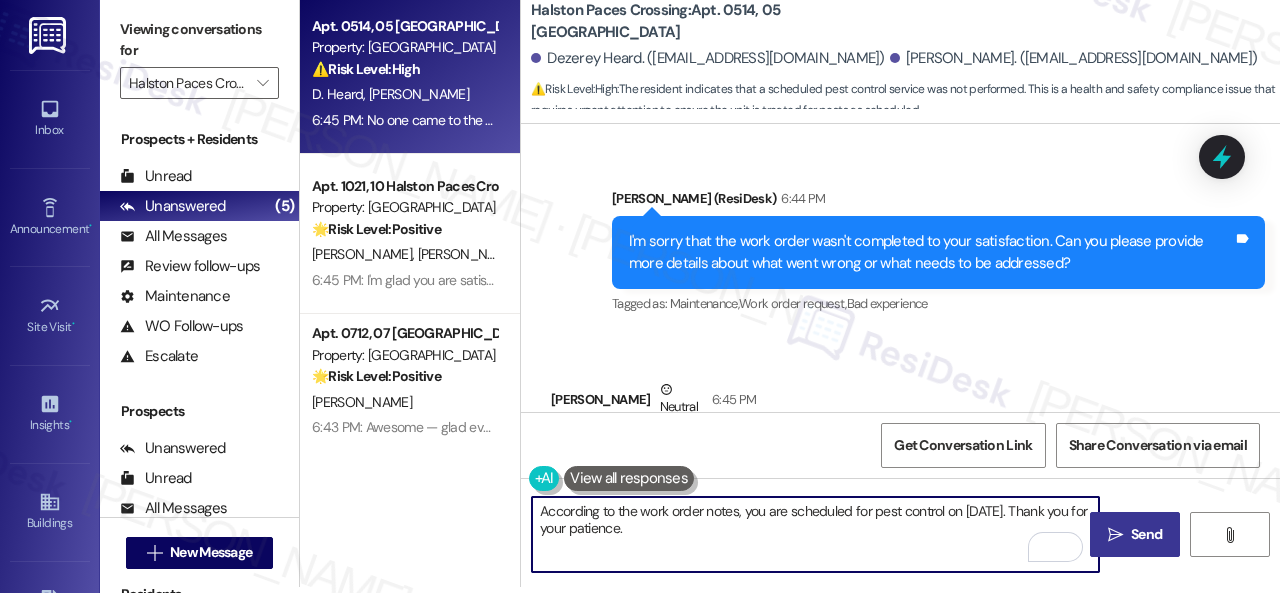 type on "According to the work order notes, you are scheduled for pest control on [DATE]. Thank you for your patience." 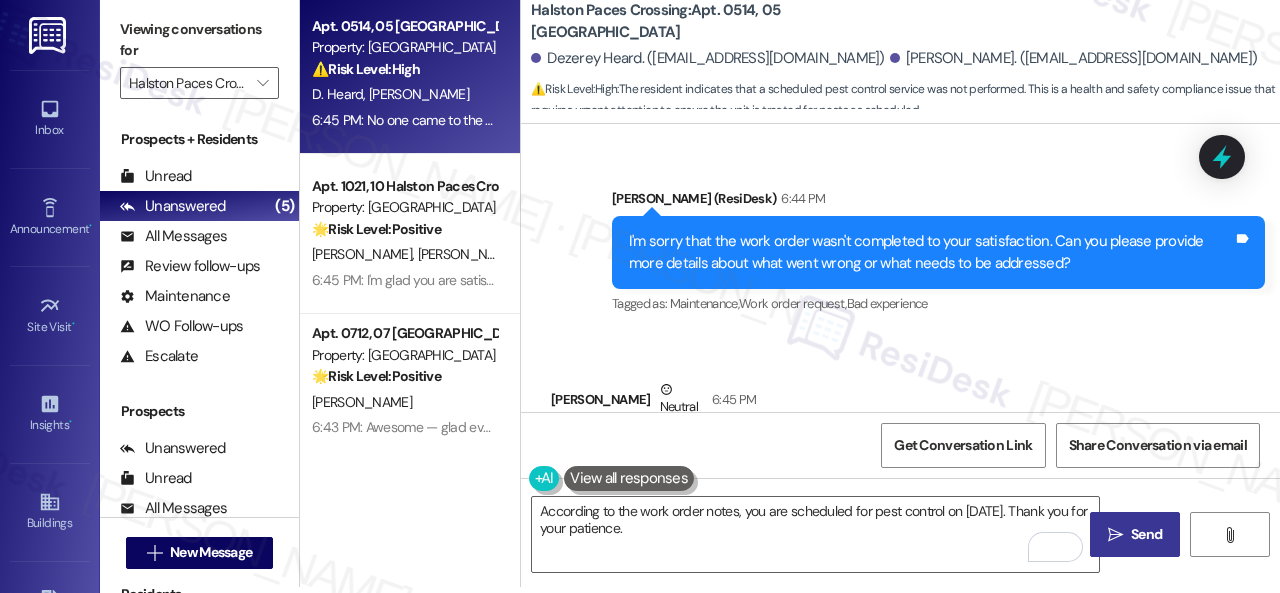 click on " Send" at bounding box center [1135, 534] 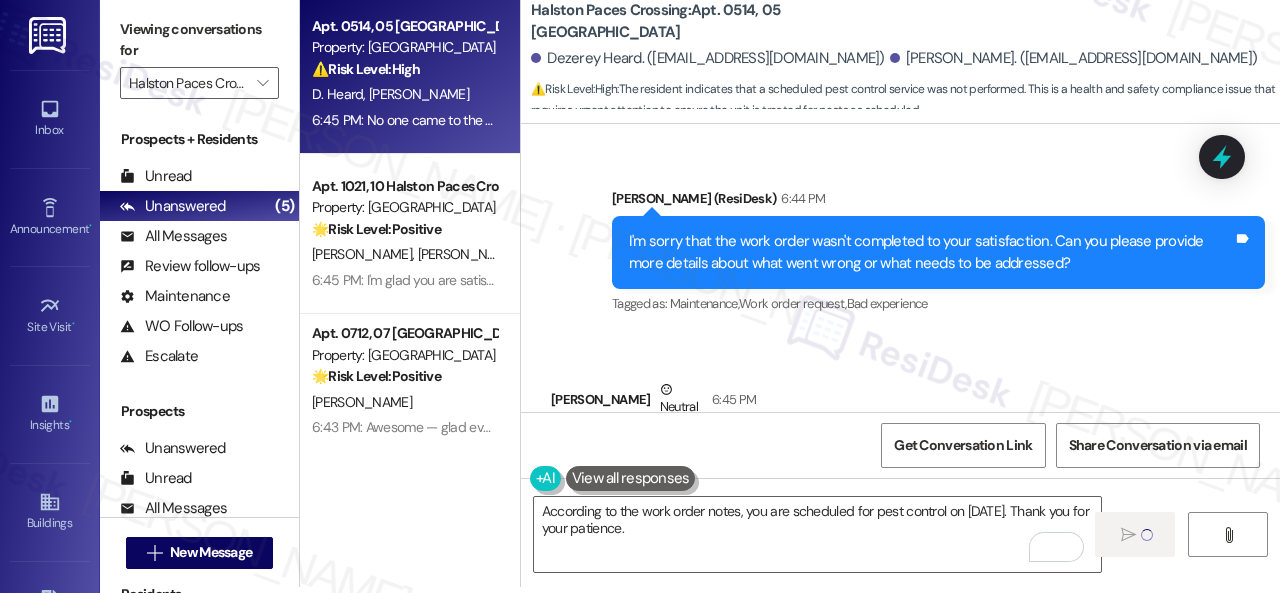 type 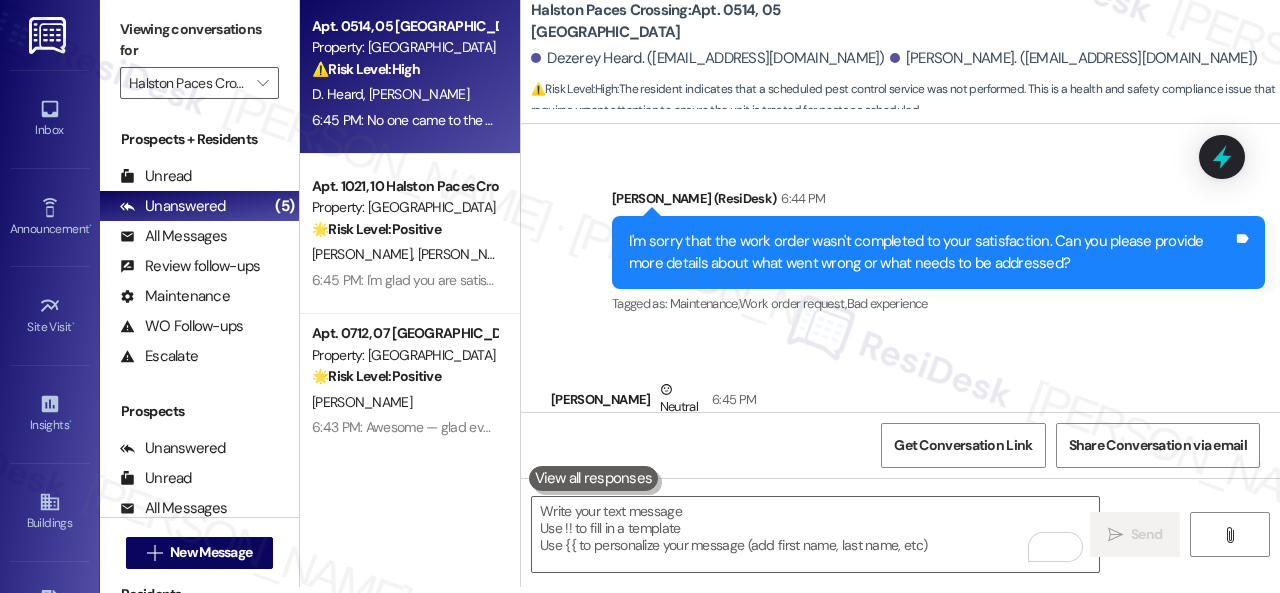 scroll, scrollTop: 0, scrollLeft: 0, axis: both 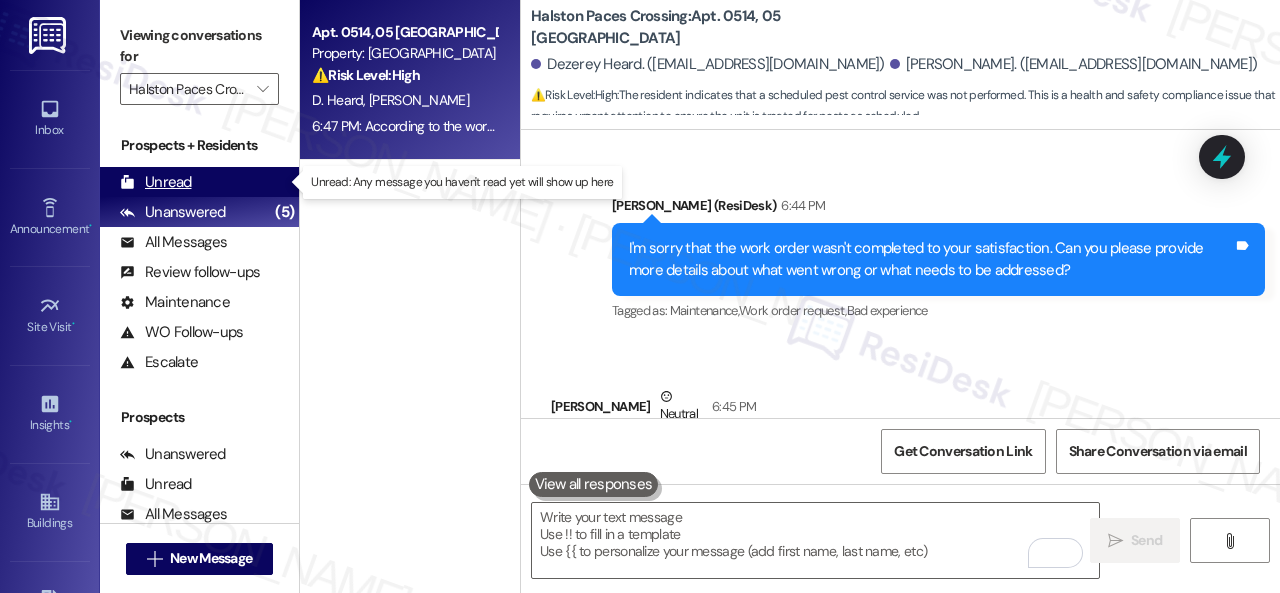 click on "Unread" at bounding box center (156, 182) 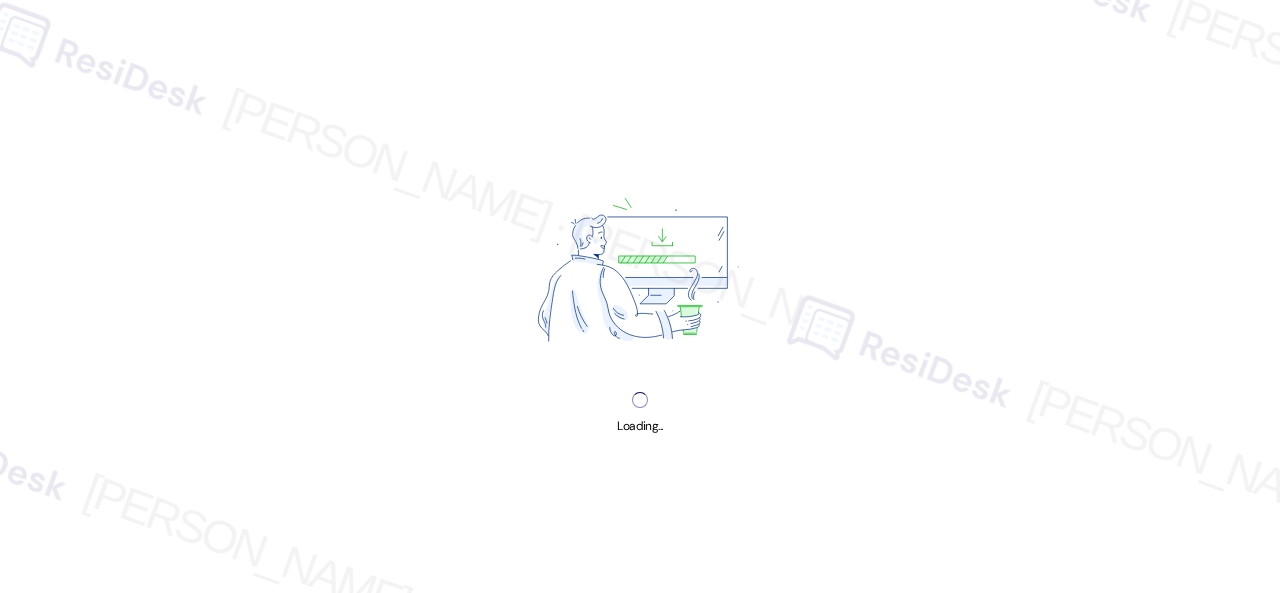 scroll, scrollTop: 0, scrollLeft: 0, axis: both 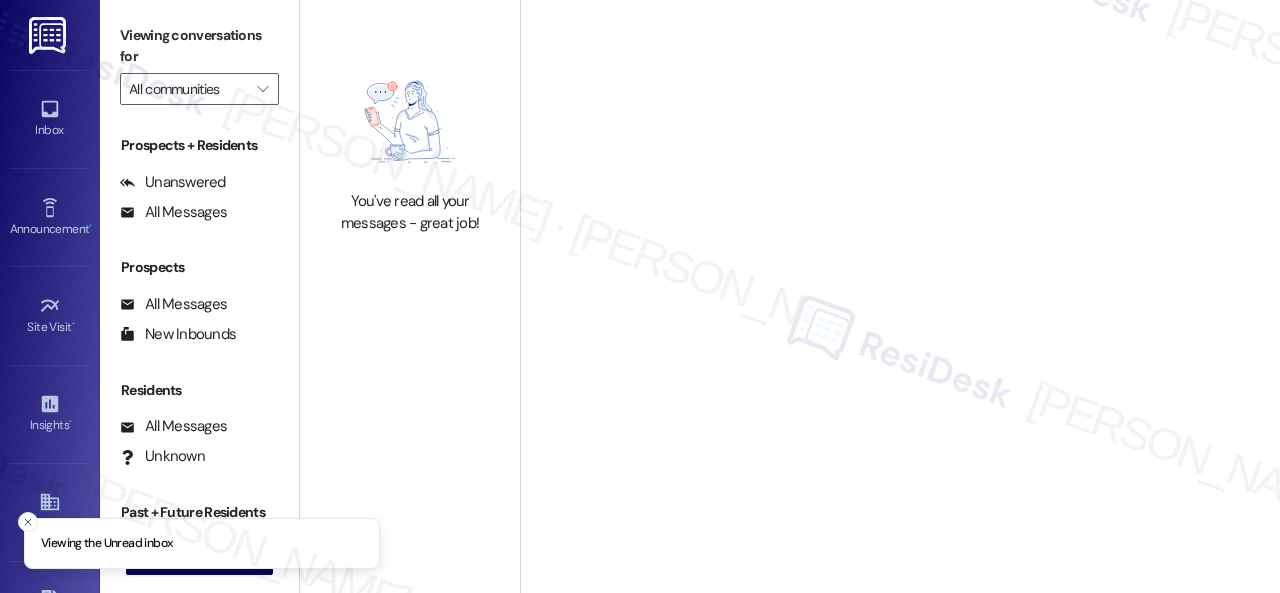 type on "Halston Paces Crossing" 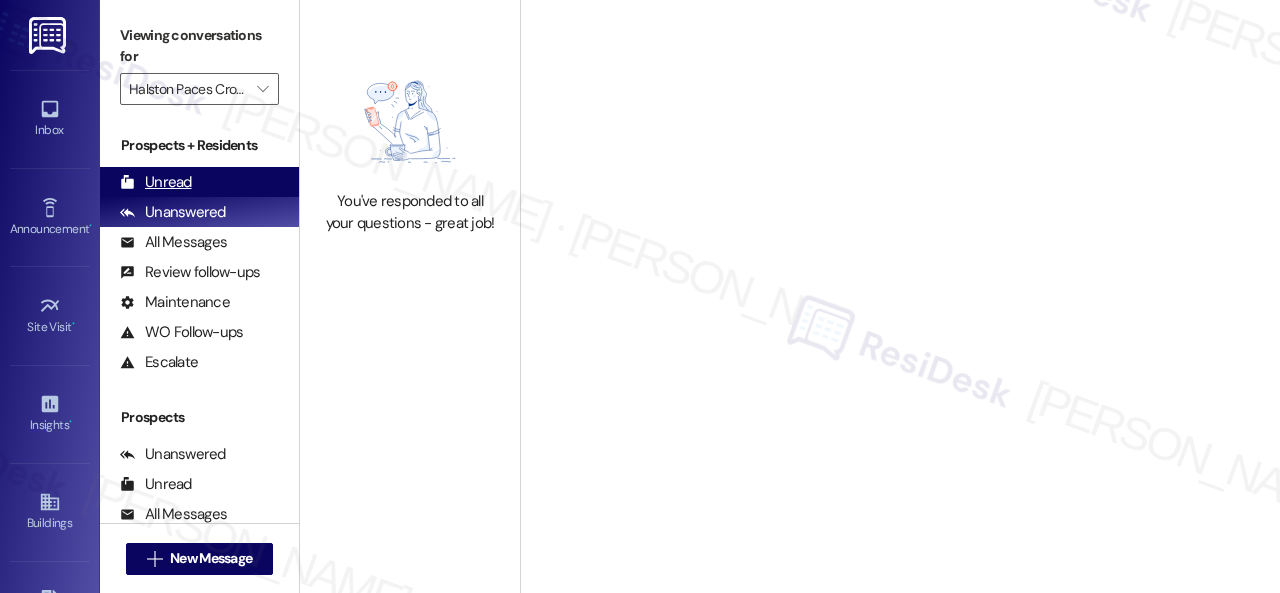 click on "Unread" at bounding box center [156, 182] 